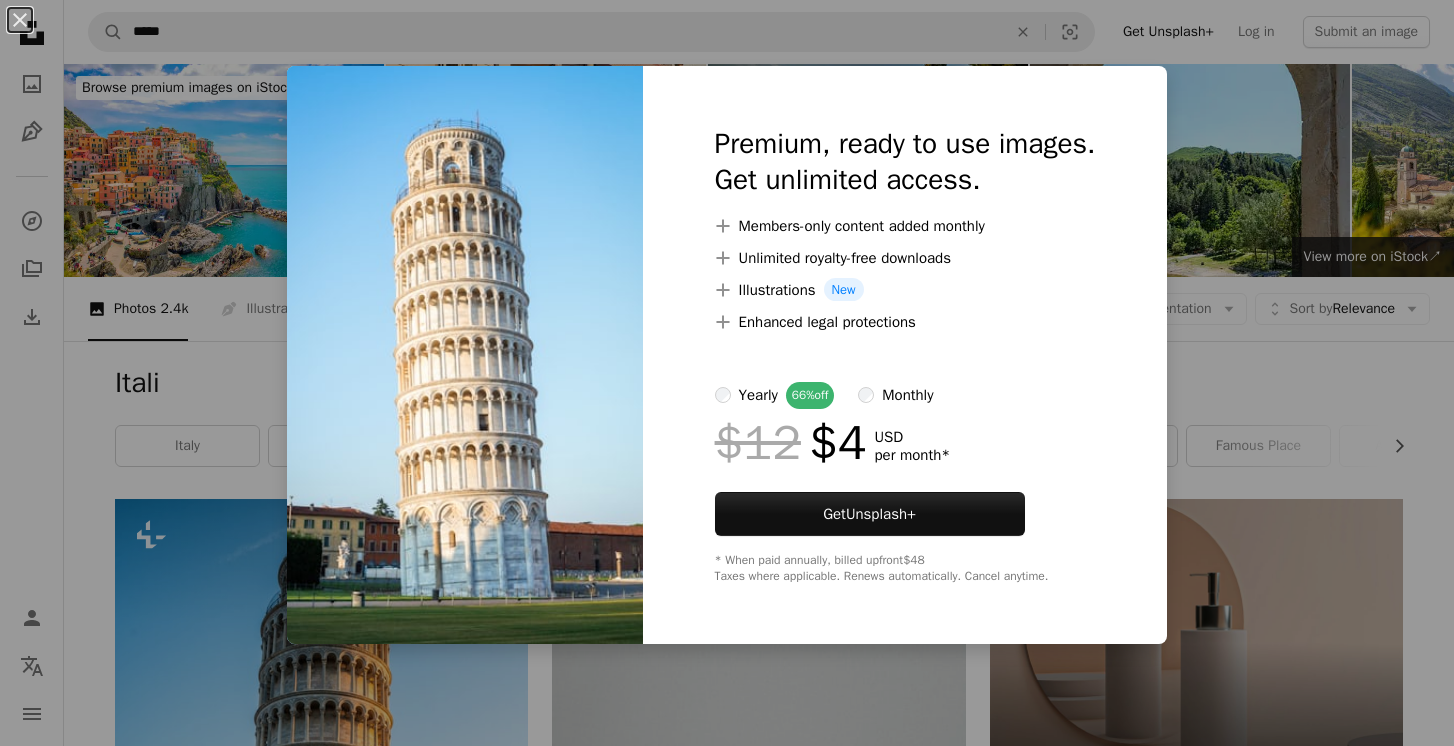 scroll, scrollTop: 1072, scrollLeft: 0, axis: vertical 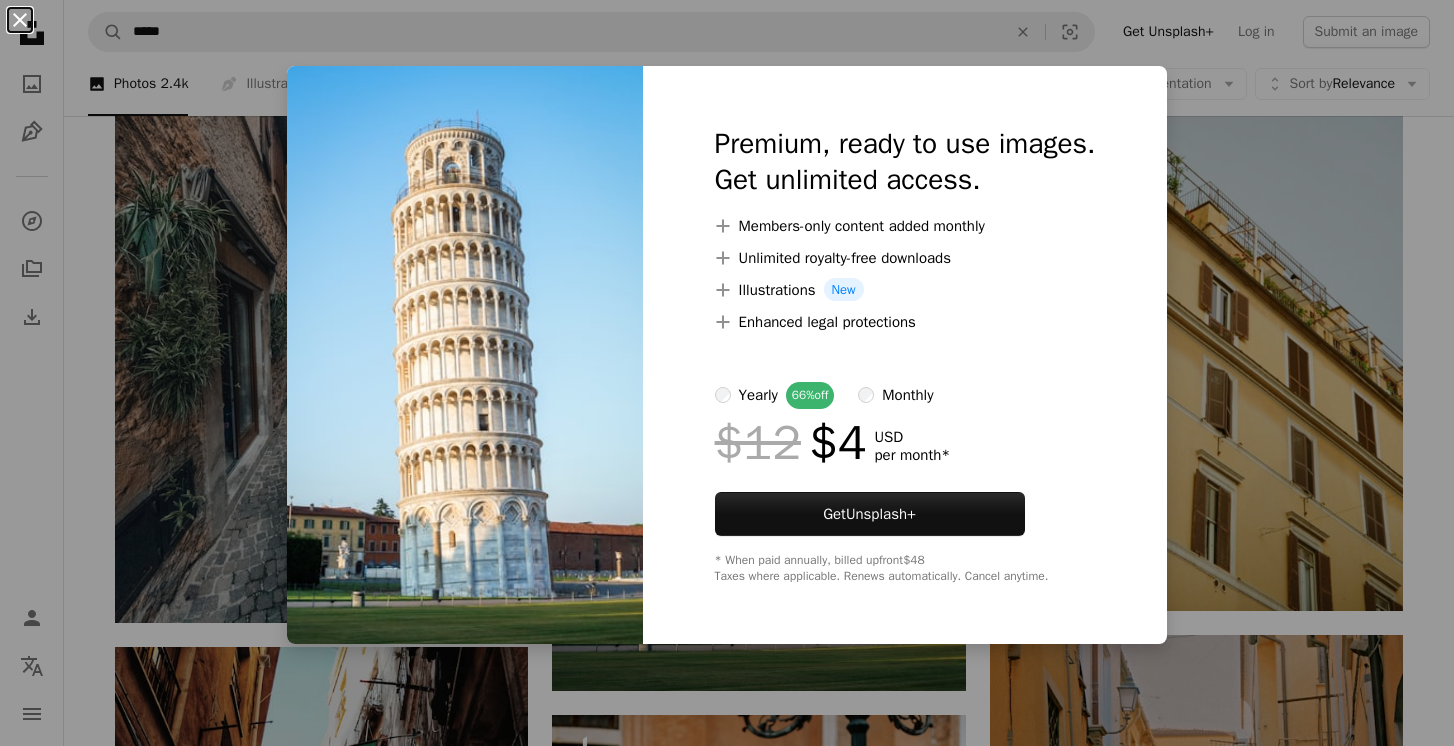 click on "An X shape" at bounding box center (20, 20) 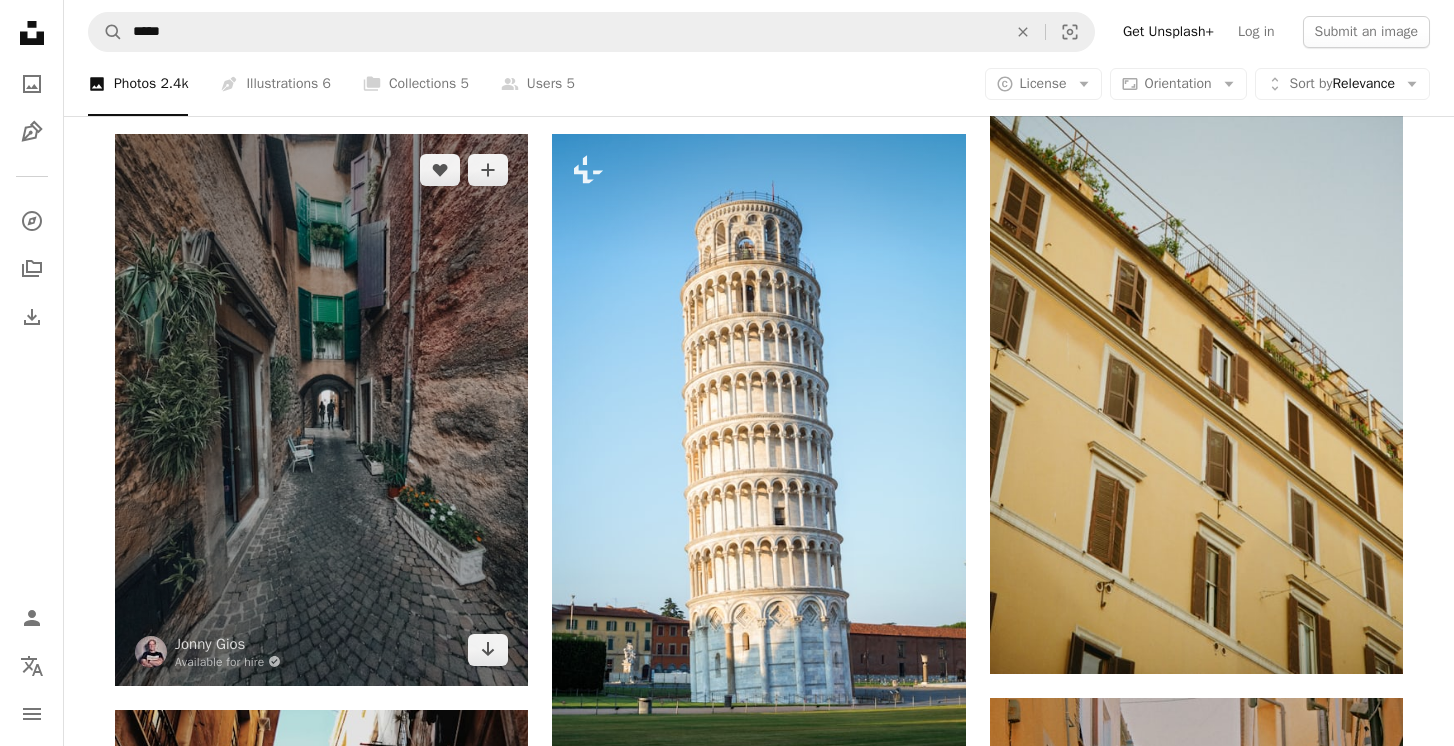 scroll, scrollTop: 994, scrollLeft: 0, axis: vertical 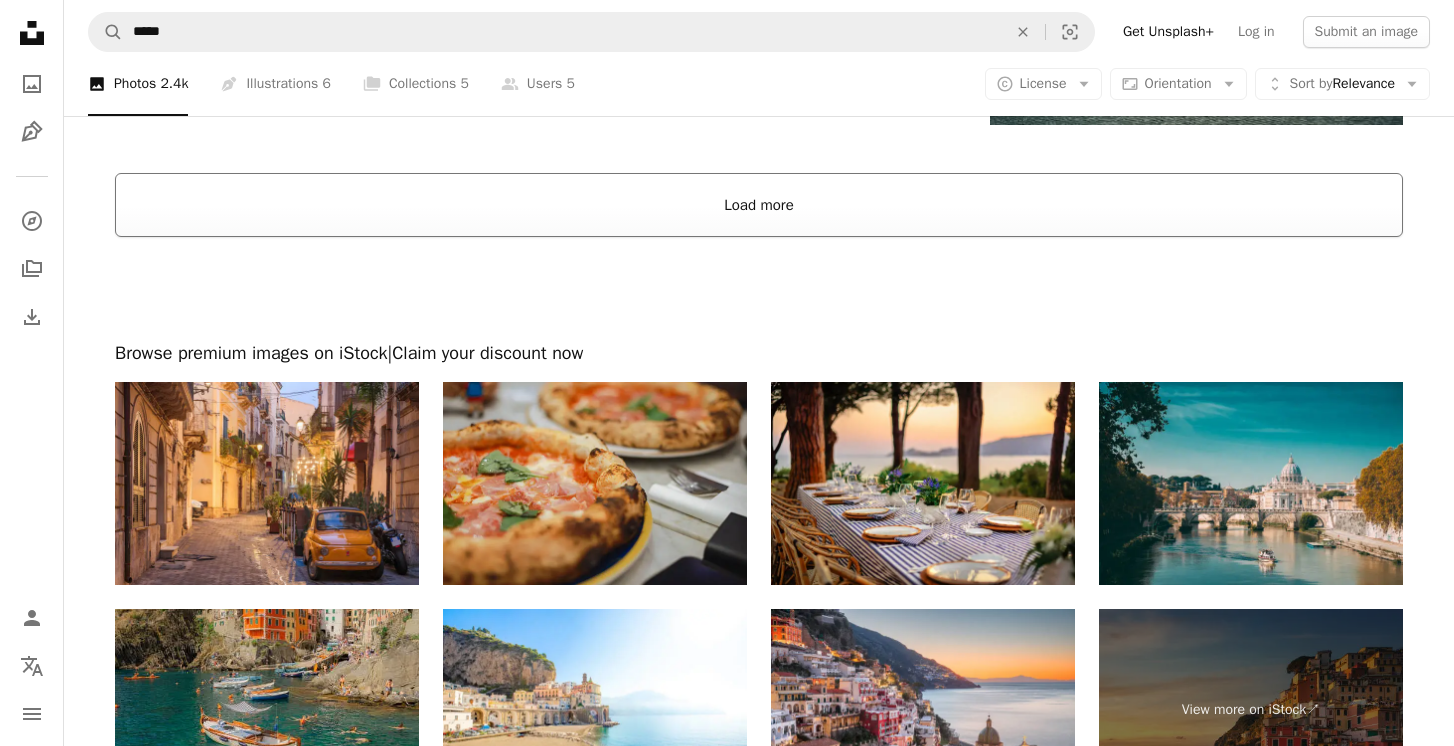 click on "Load more" at bounding box center [759, 205] 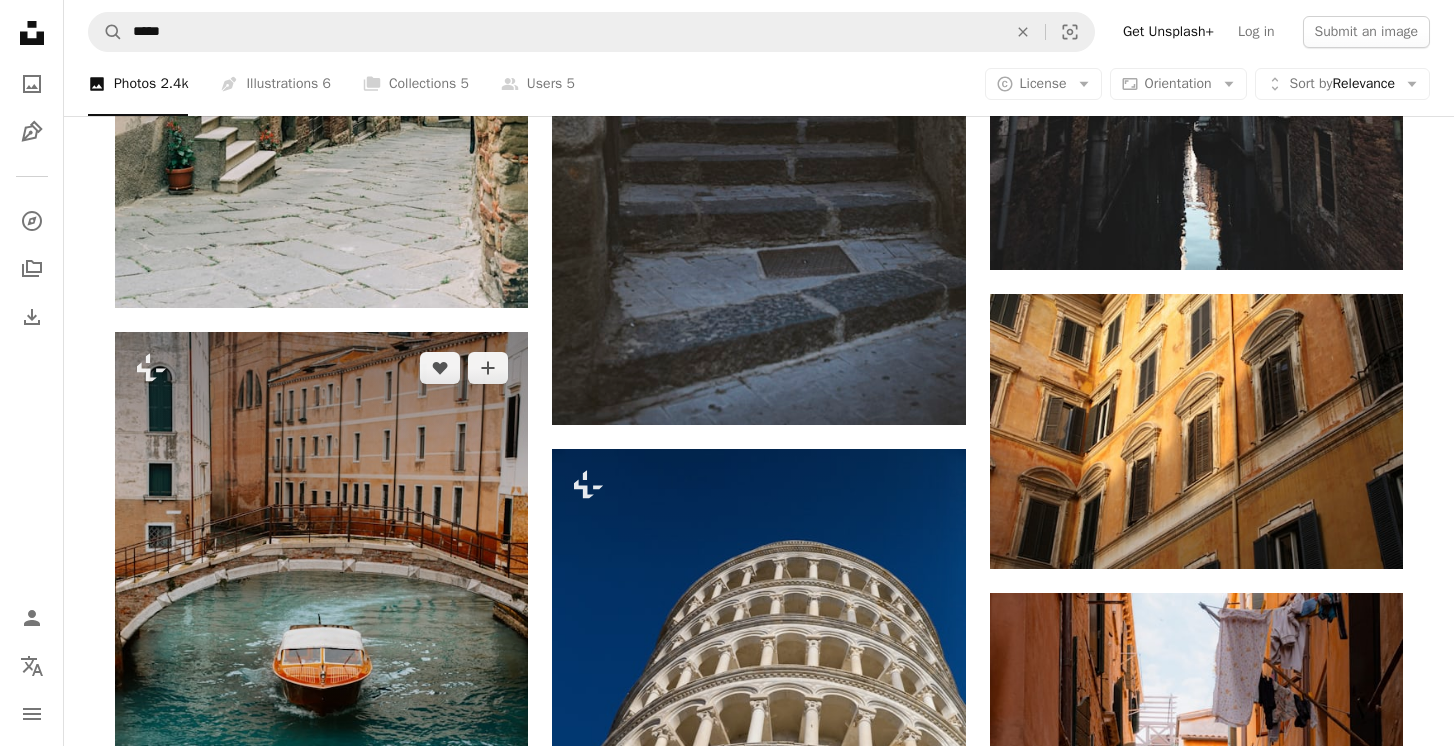 scroll, scrollTop: 18595, scrollLeft: 0, axis: vertical 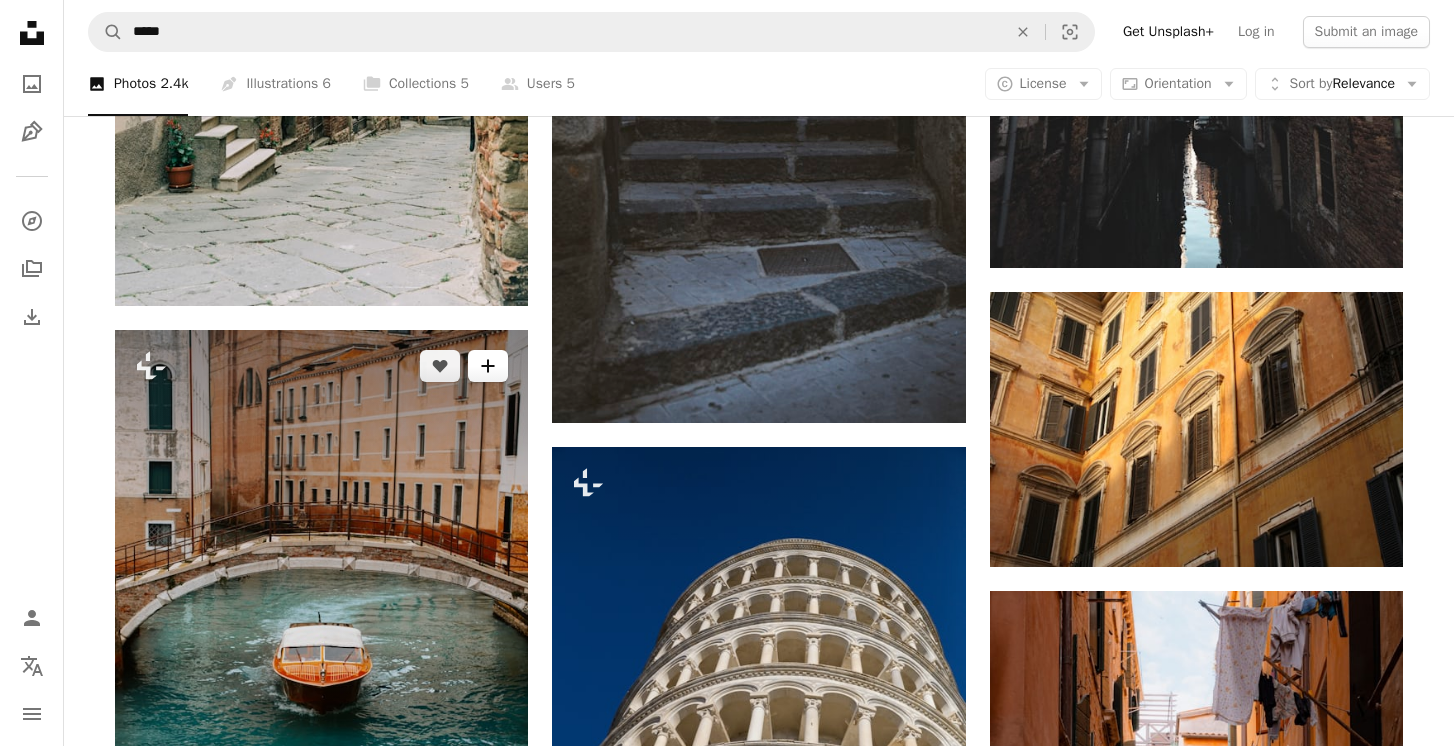 click on "A plus sign" 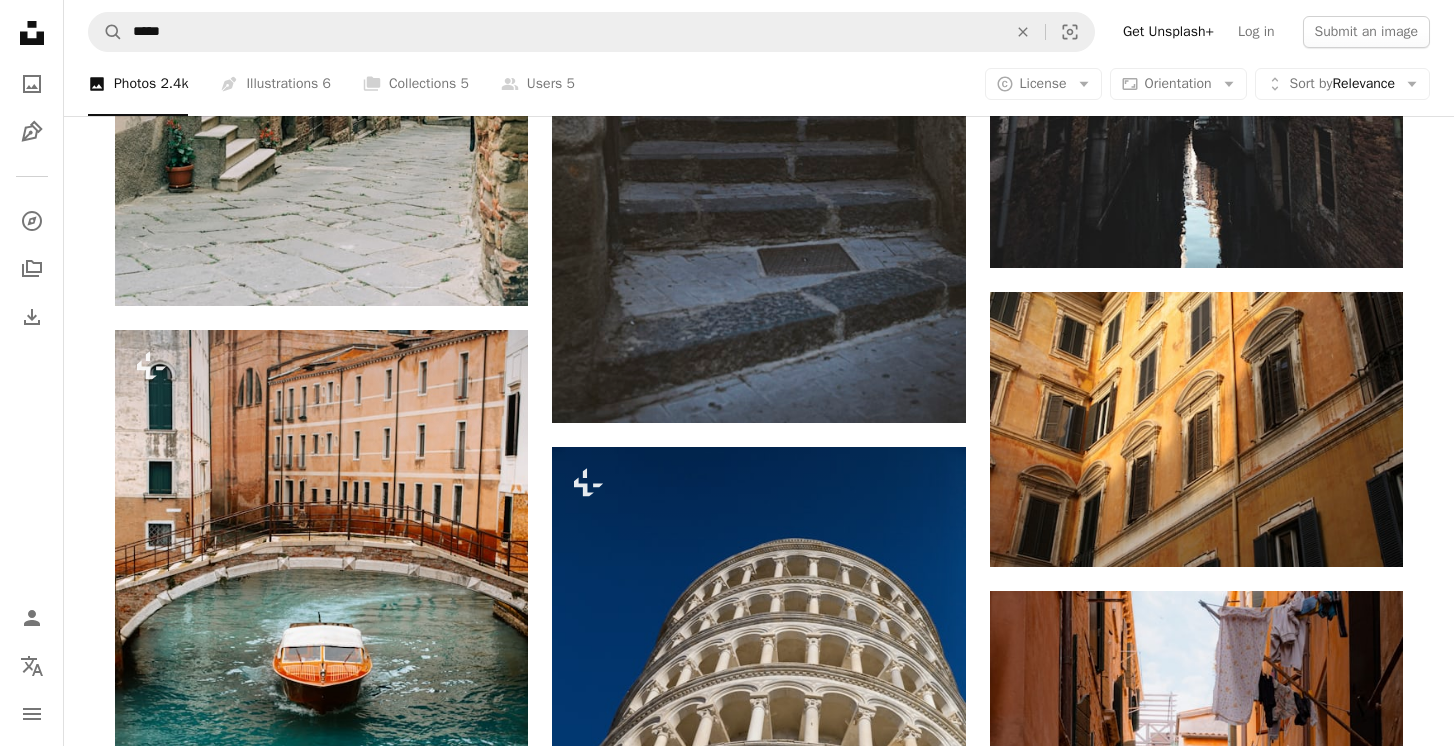 click on "An X shape" at bounding box center (20, 20) 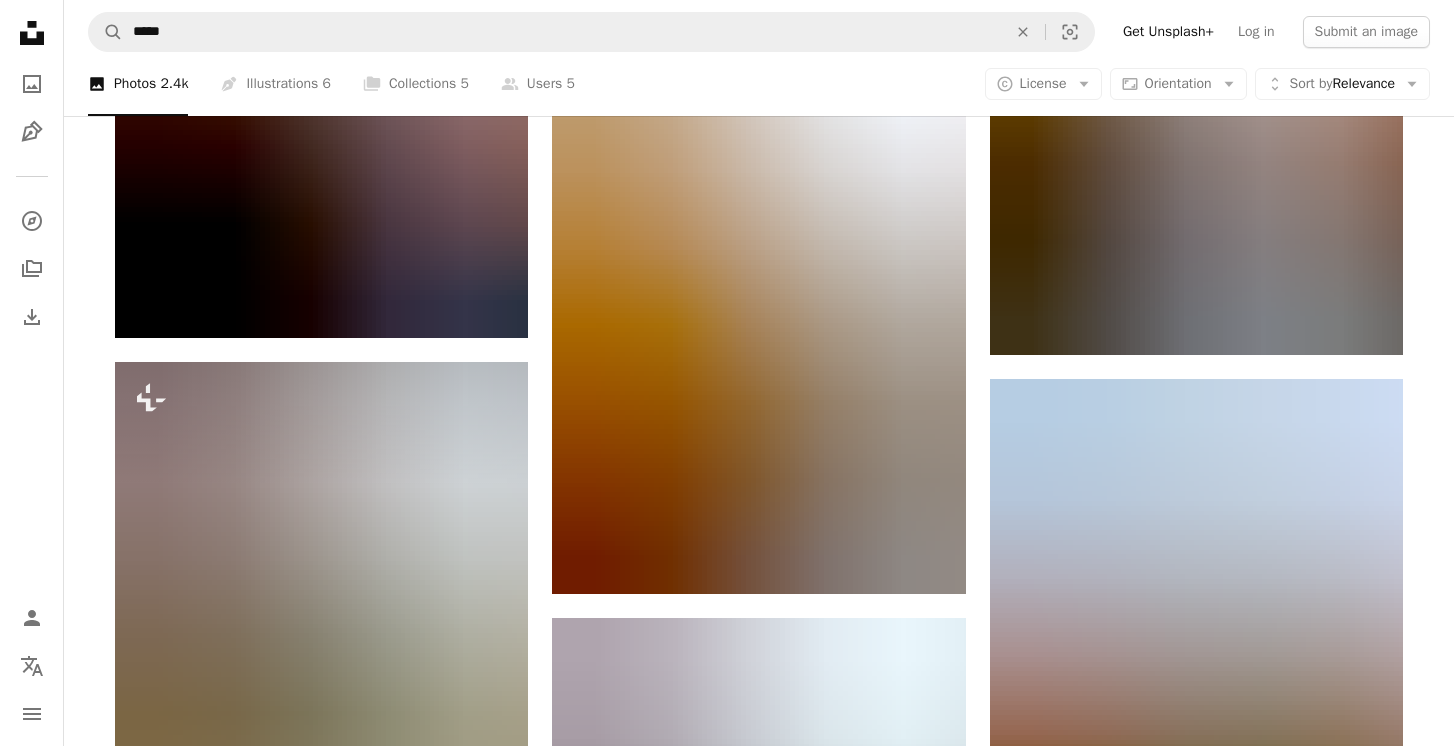 scroll, scrollTop: 25906, scrollLeft: 0, axis: vertical 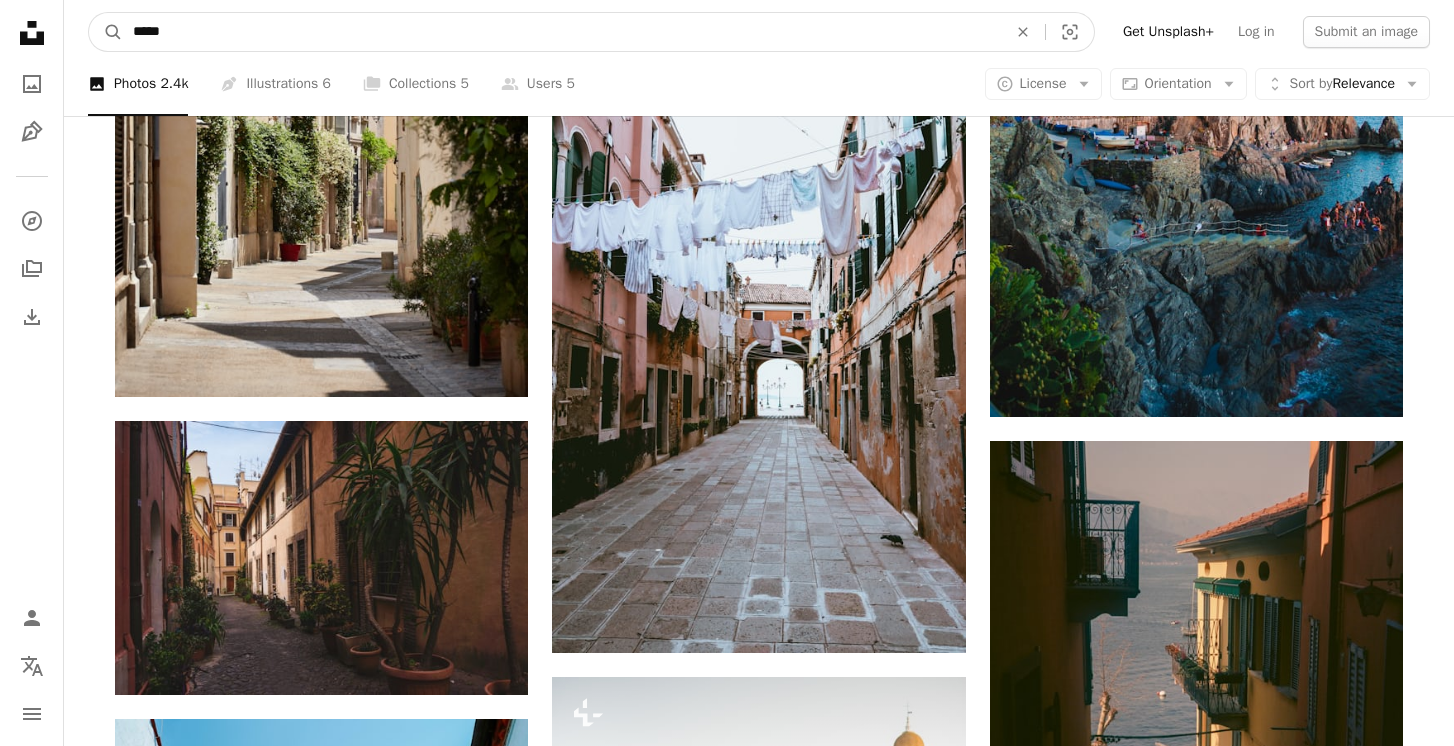 click on "*****" at bounding box center [562, 32] 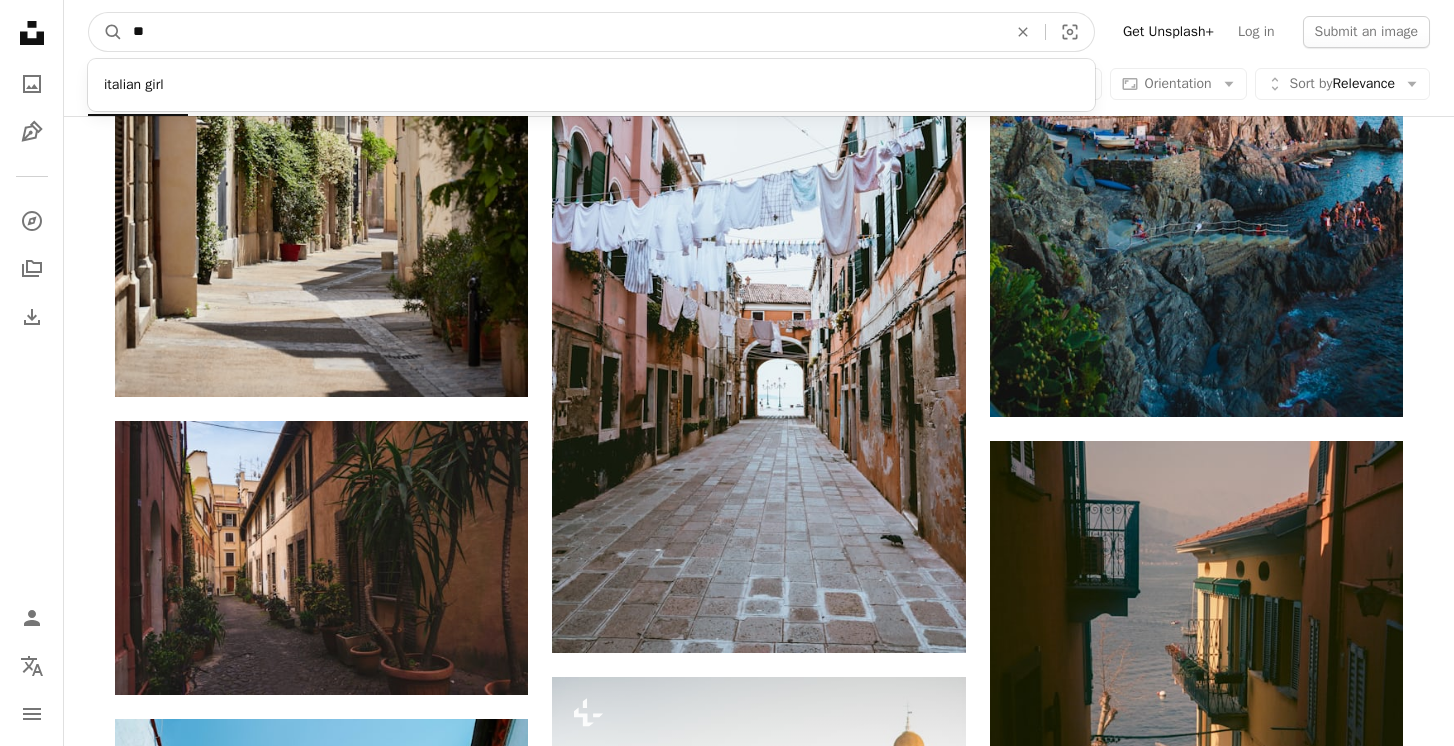type on "*" 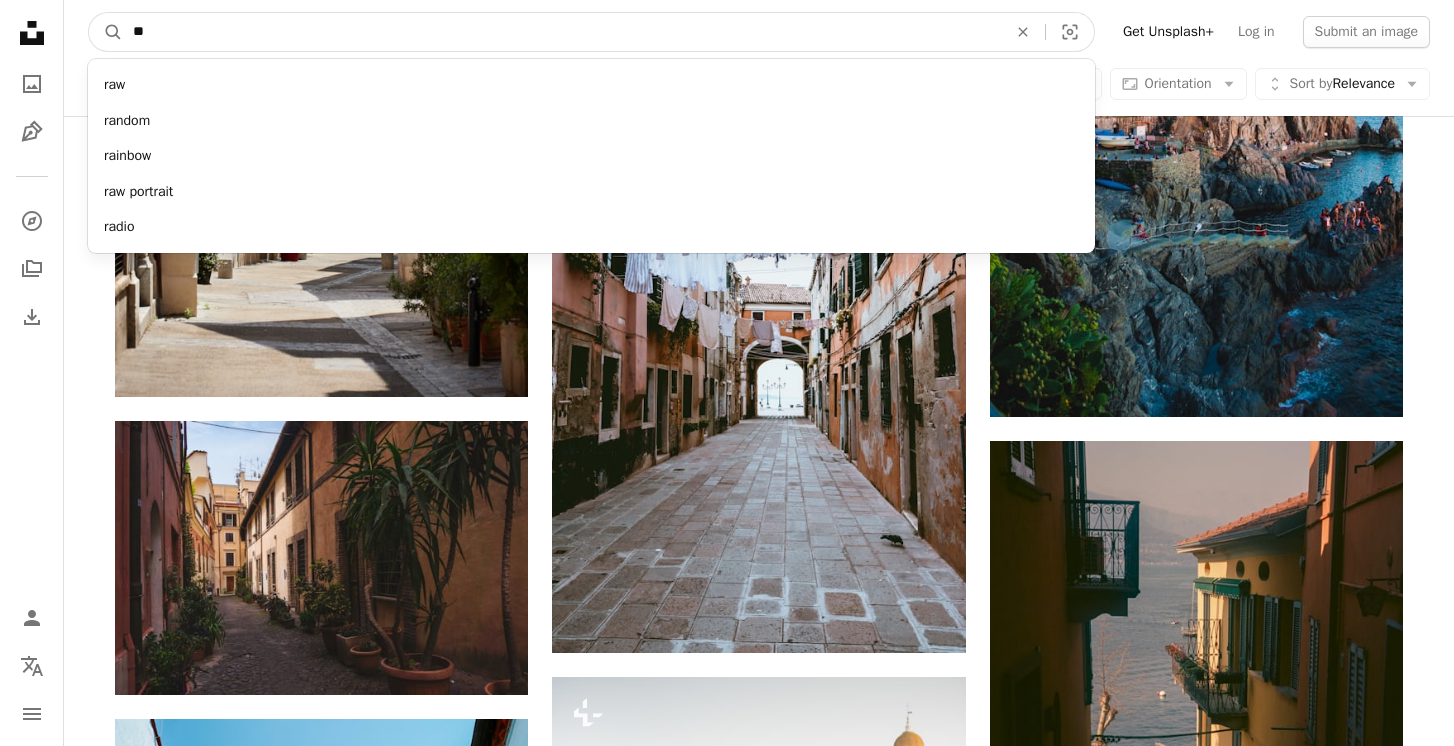 type on "*" 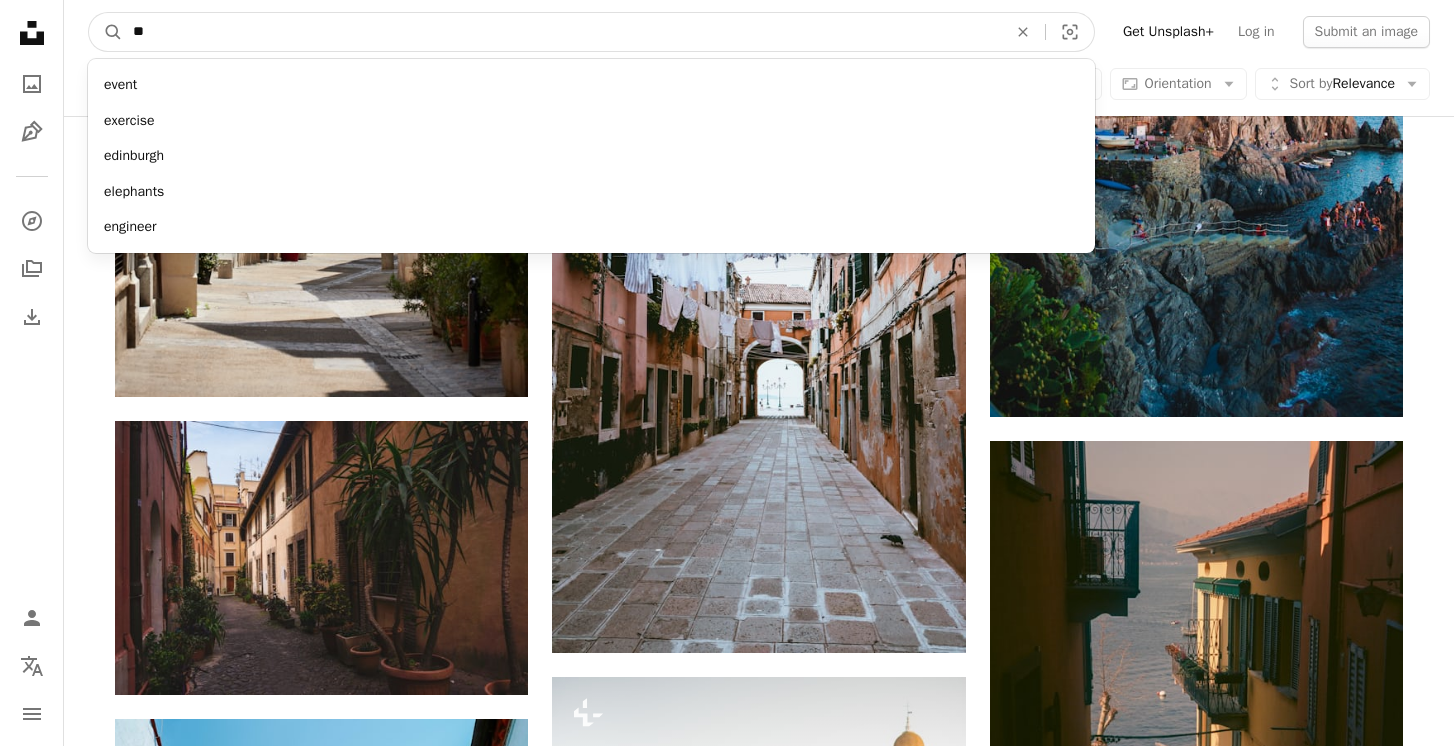 type on "***" 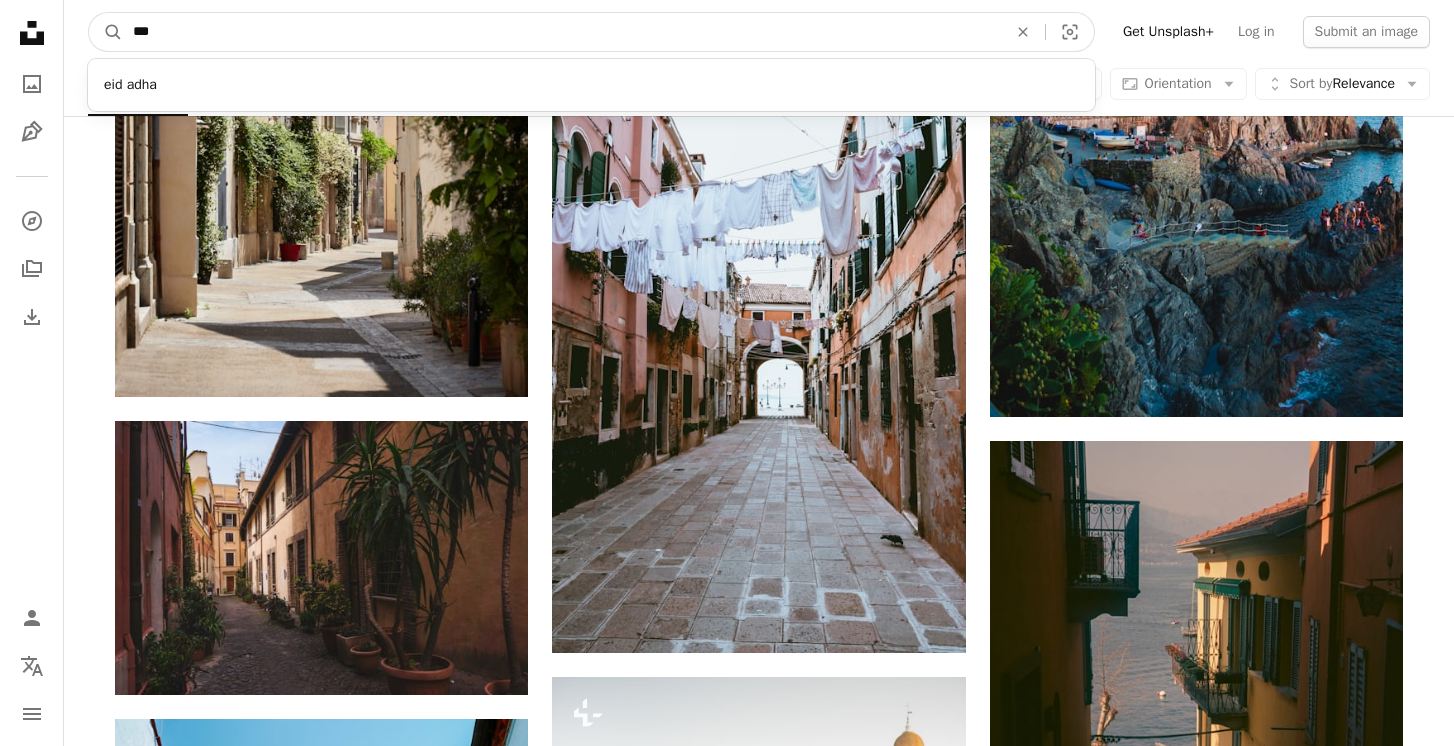 click on "A magnifying glass" at bounding box center (106, 32) 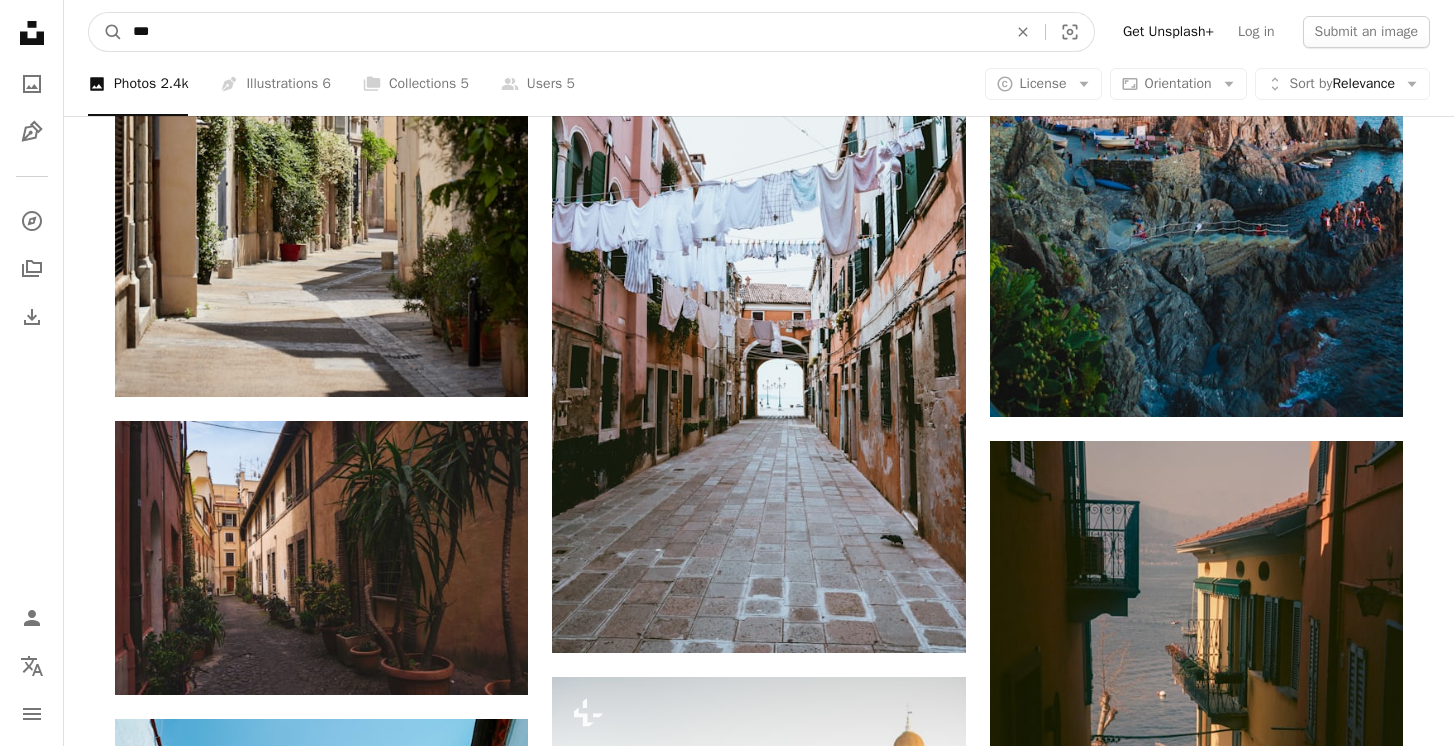 scroll, scrollTop: 0, scrollLeft: 0, axis: both 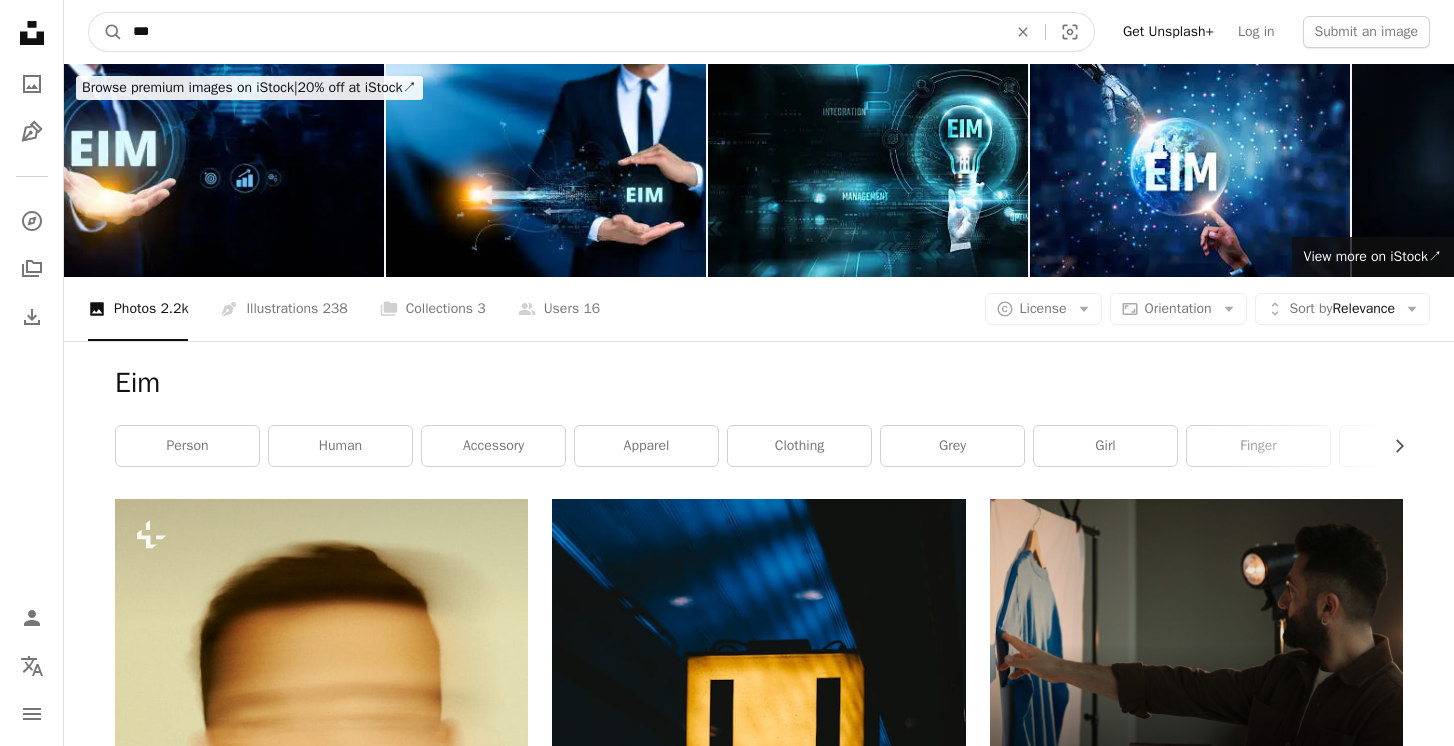 click on "***" at bounding box center (562, 32) 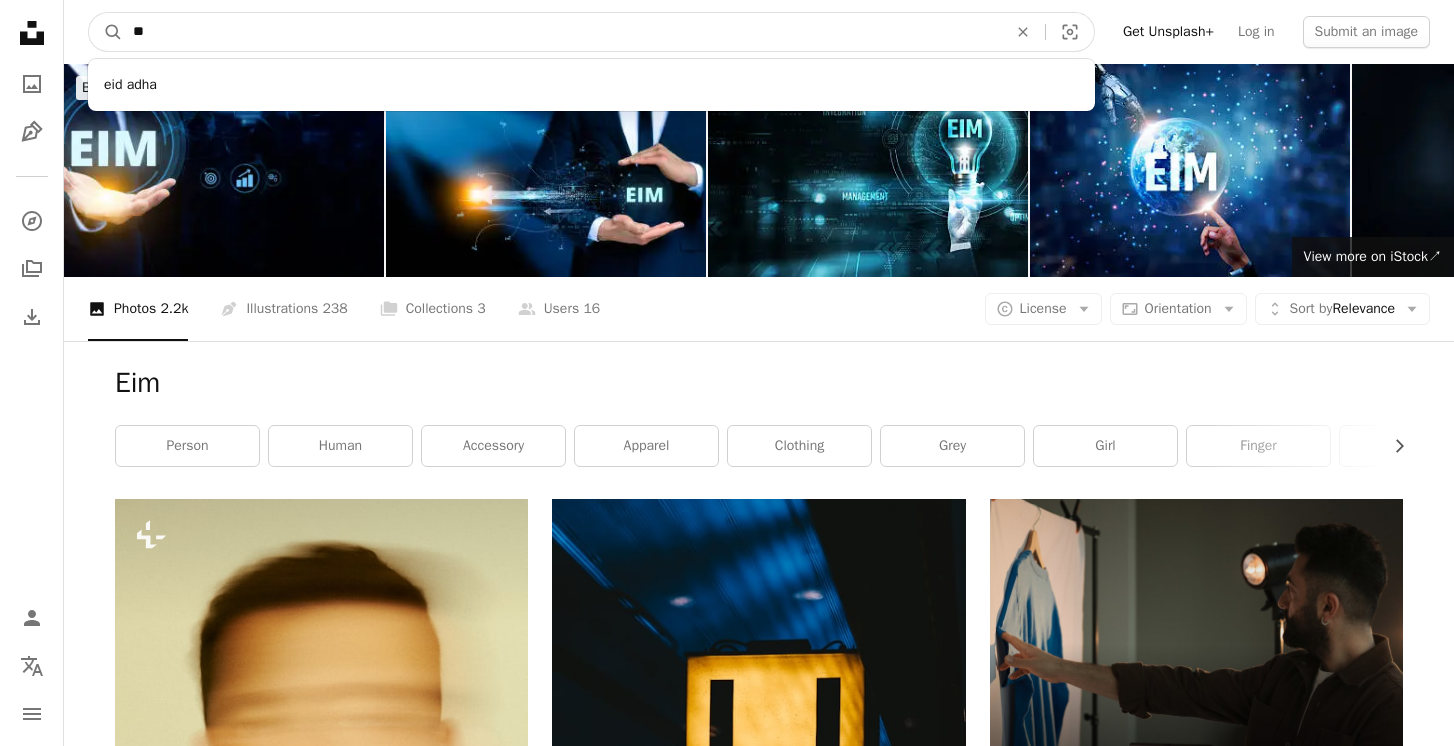 type on "*" 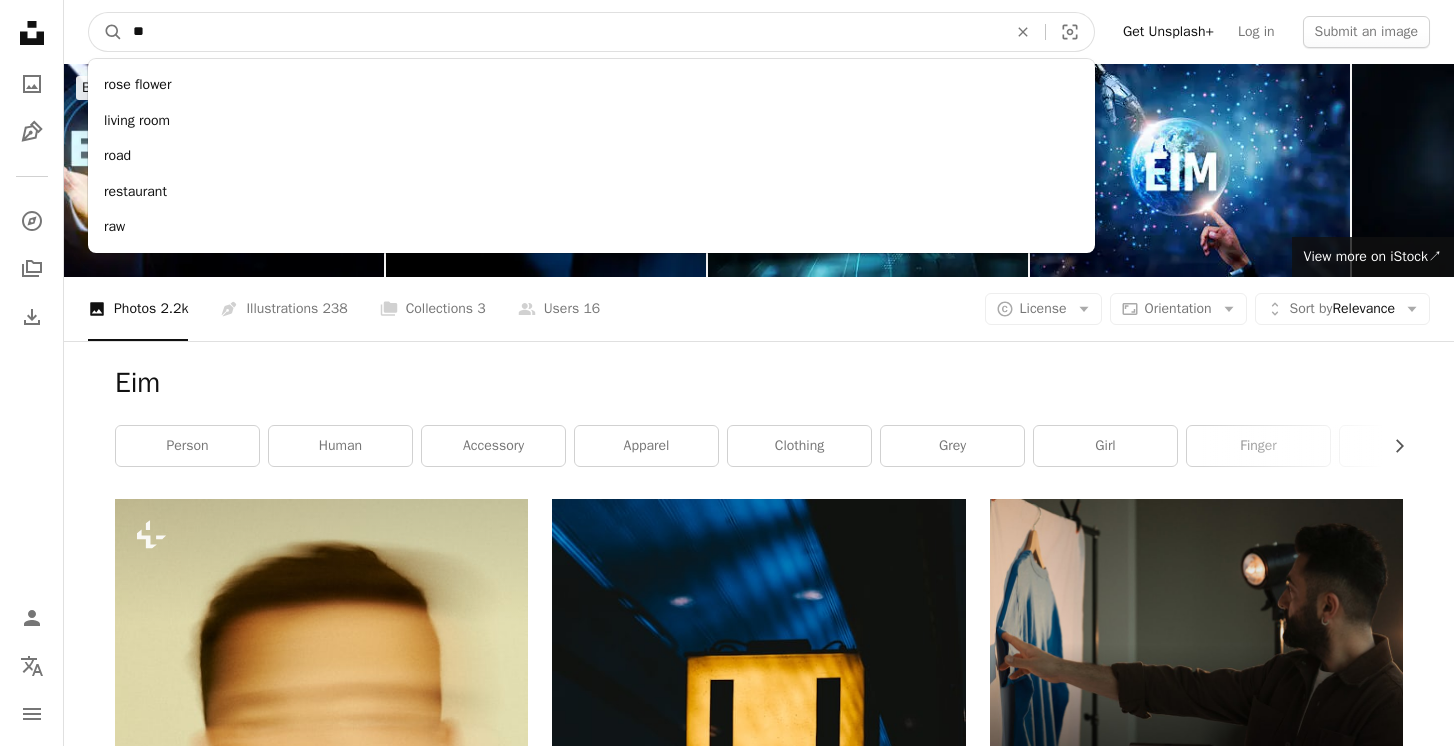 type on "***" 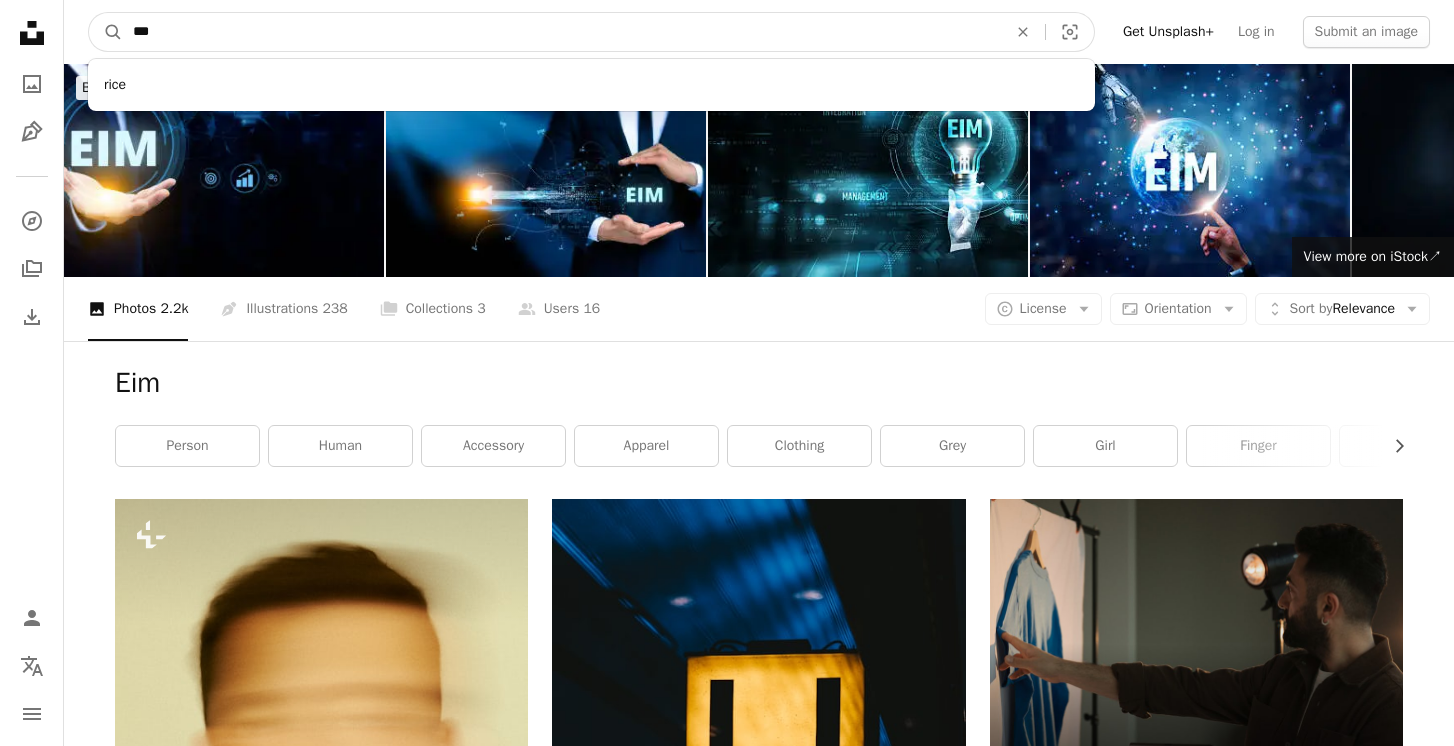 click on "A magnifying glass" at bounding box center (106, 32) 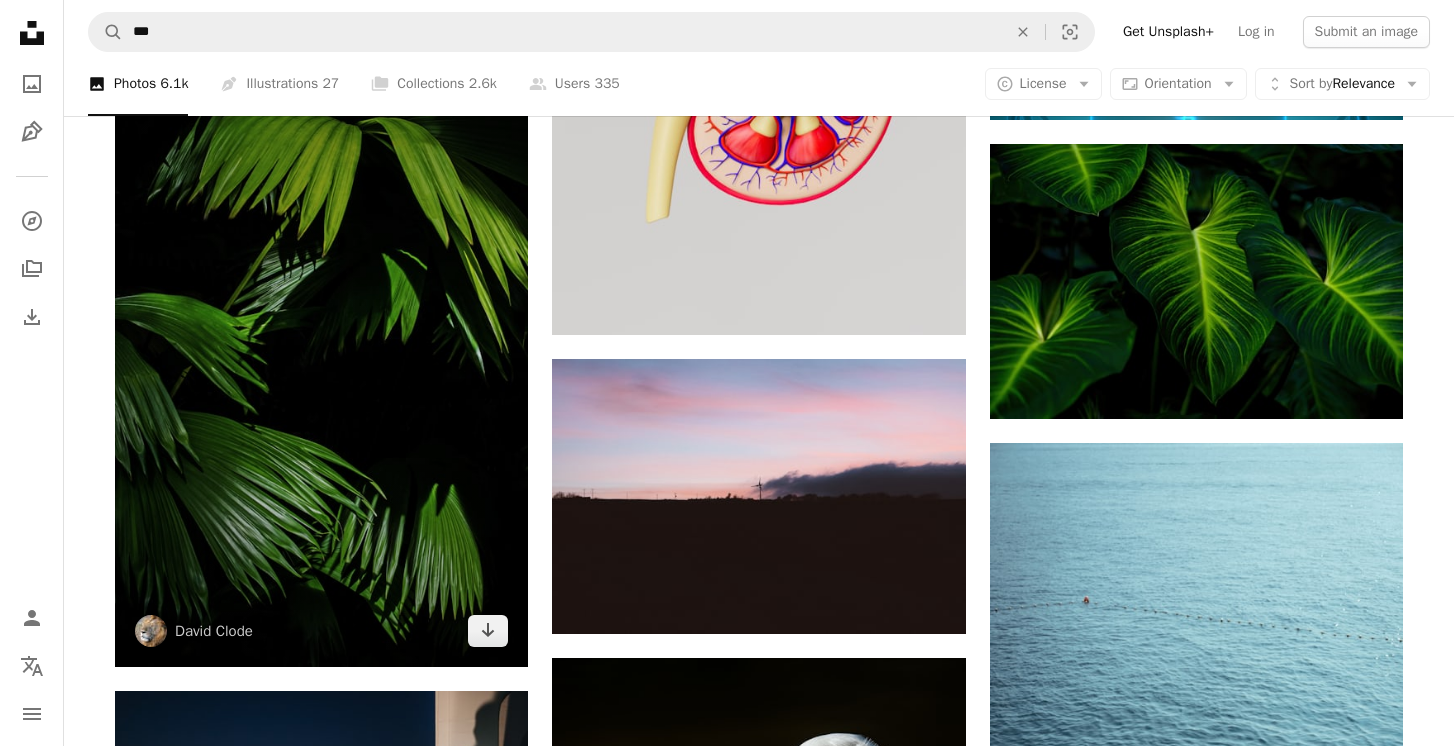 scroll, scrollTop: 2131, scrollLeft: 0, axis: vertical 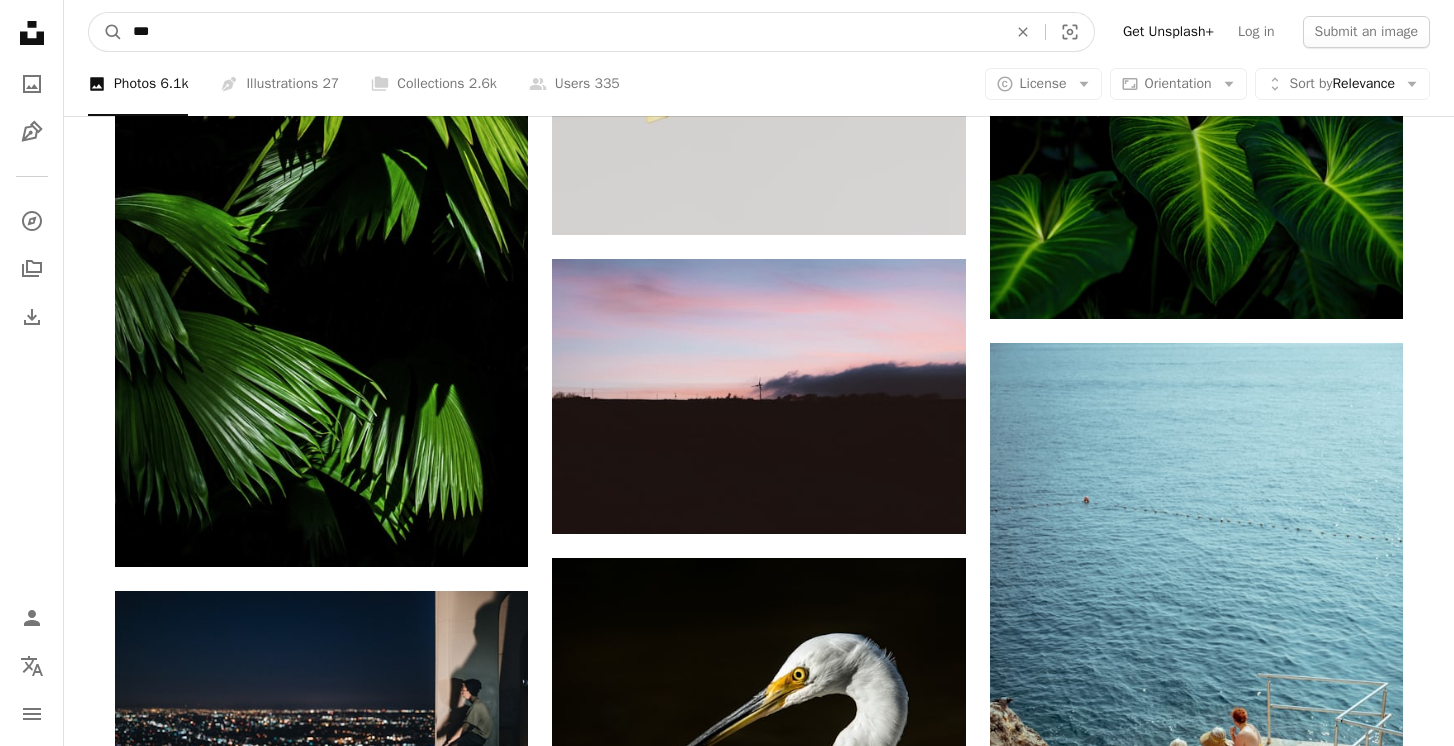 click on "***" at bounding box center [562, 32] 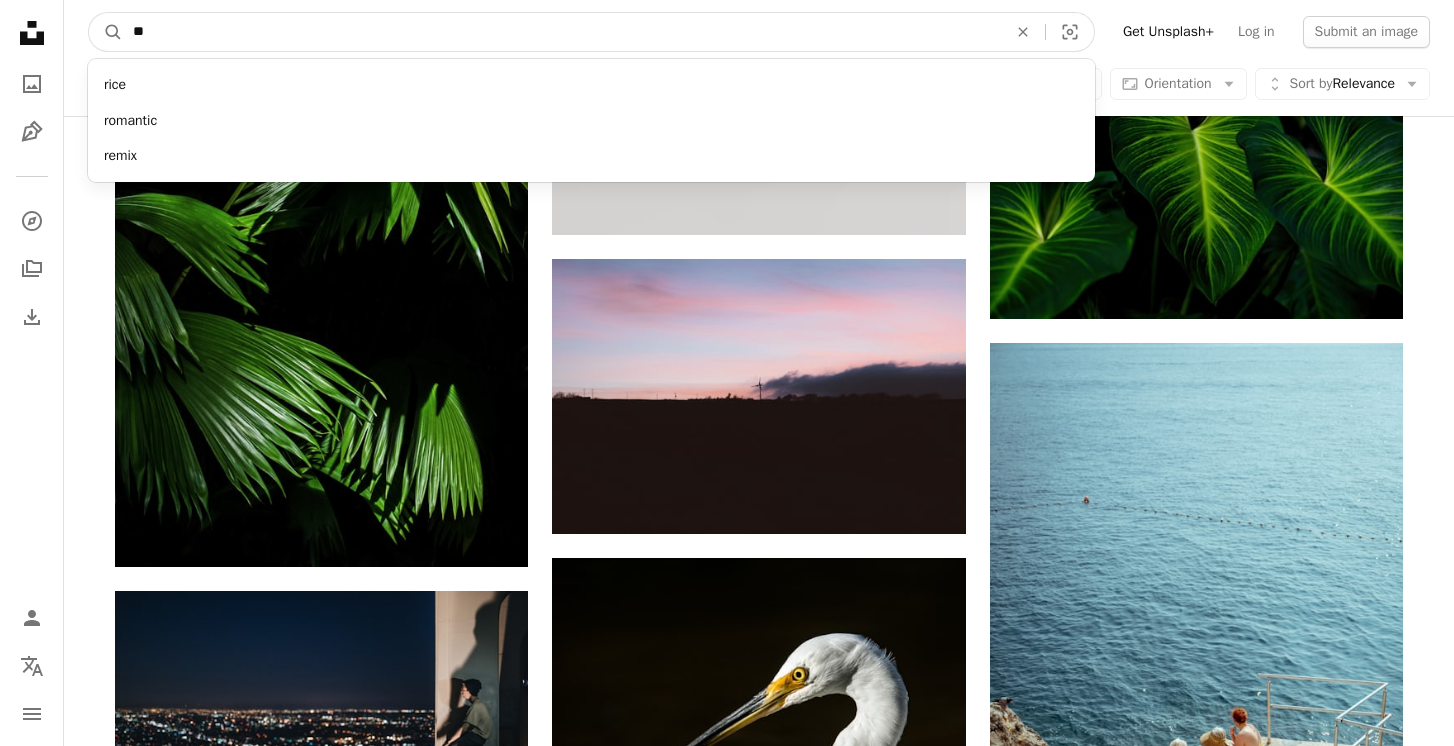 type on "*" 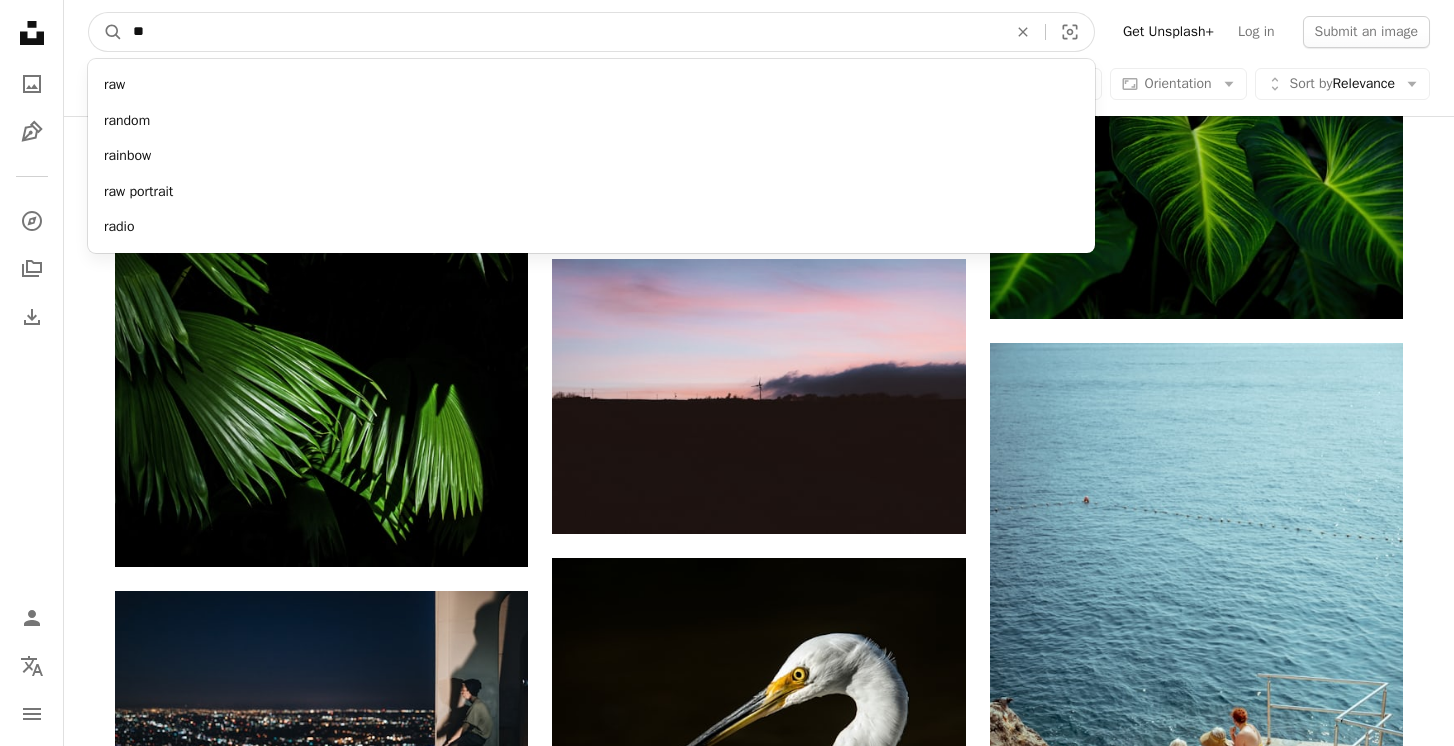 type on "*" 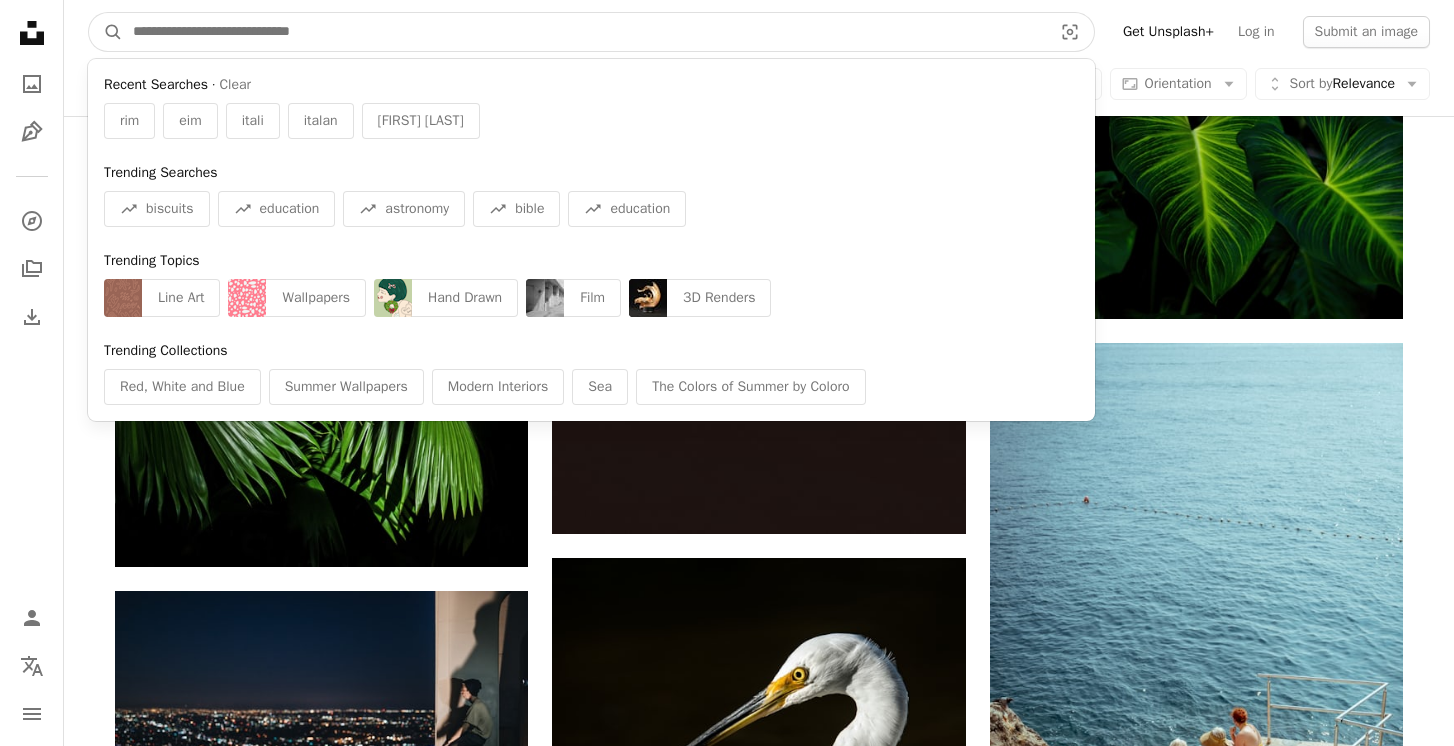 type on "*" 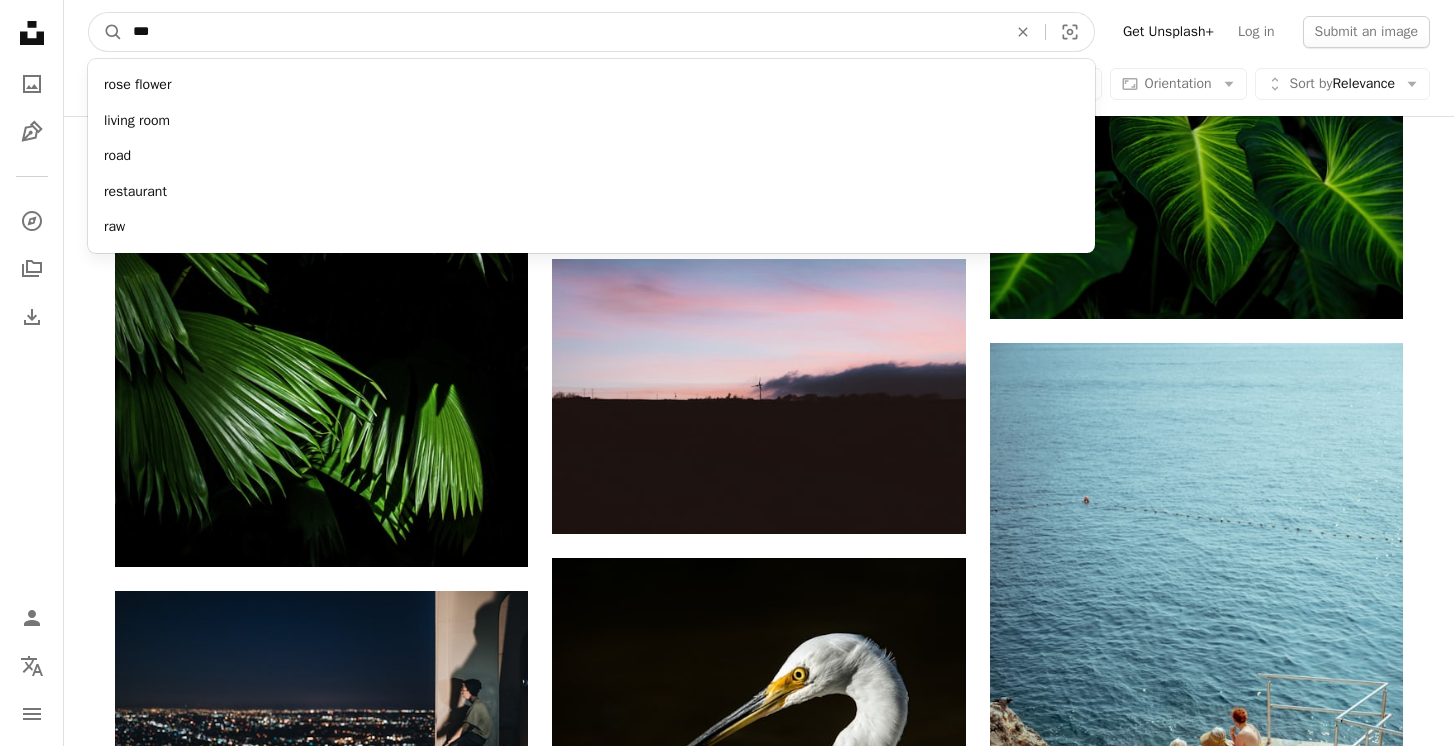 type on "****" 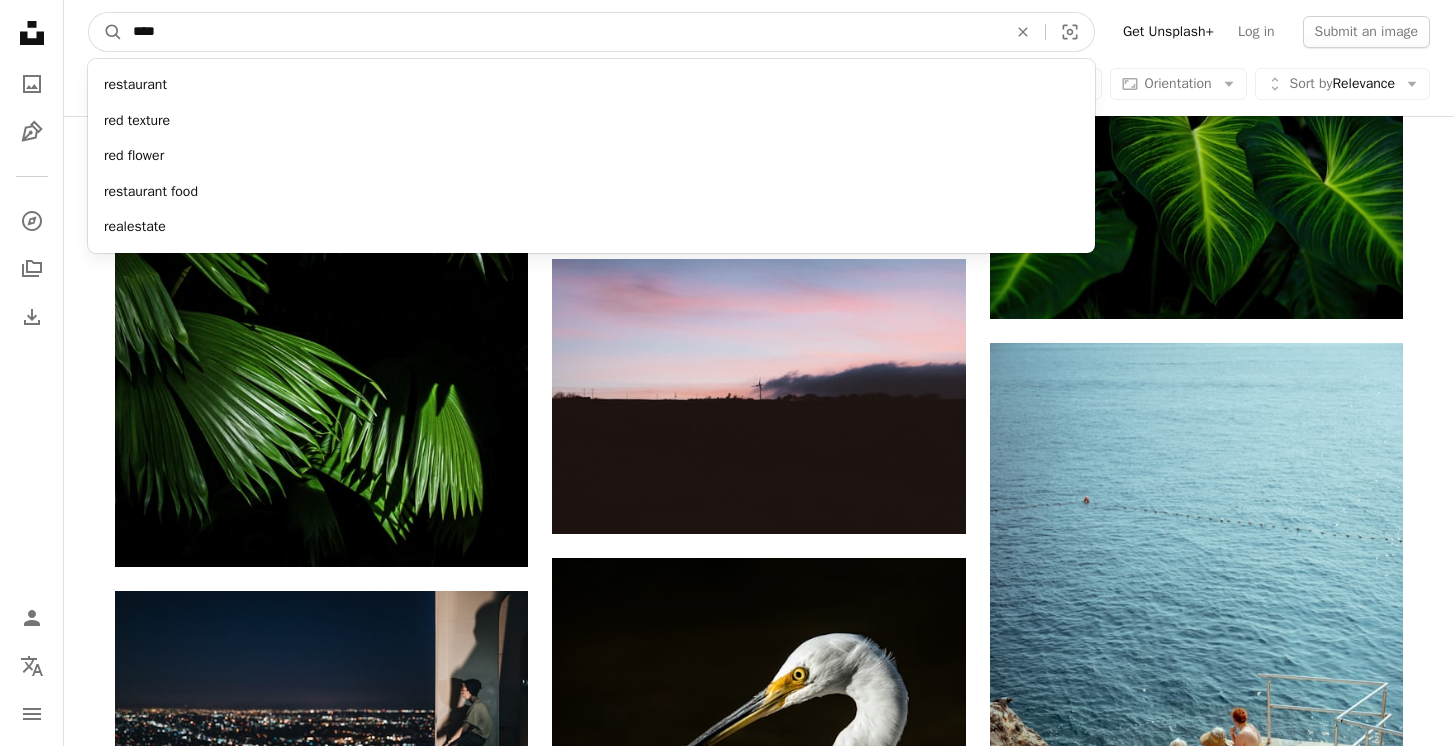 click on "A magnifying glass" at bounding box center (106, 32) 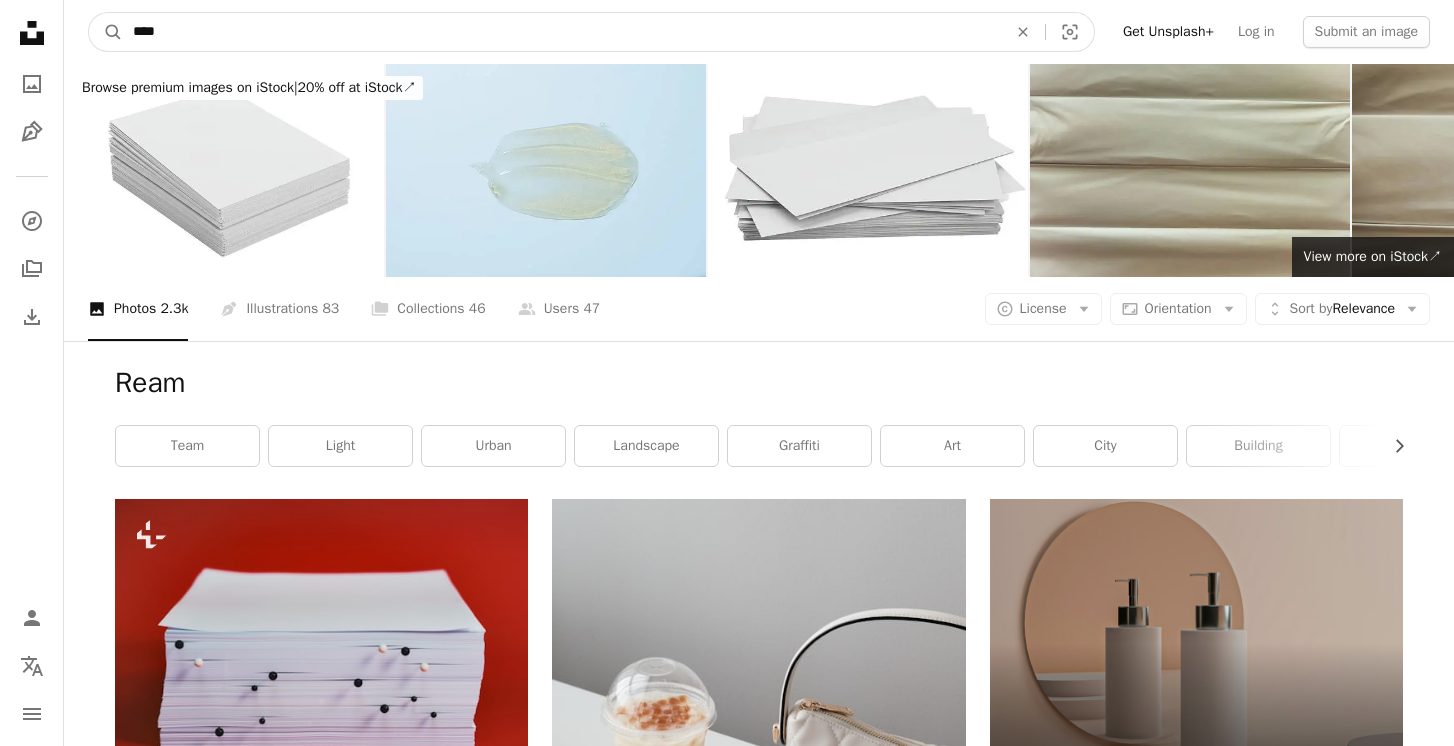 click on "****" at bounding box center [562, 32] 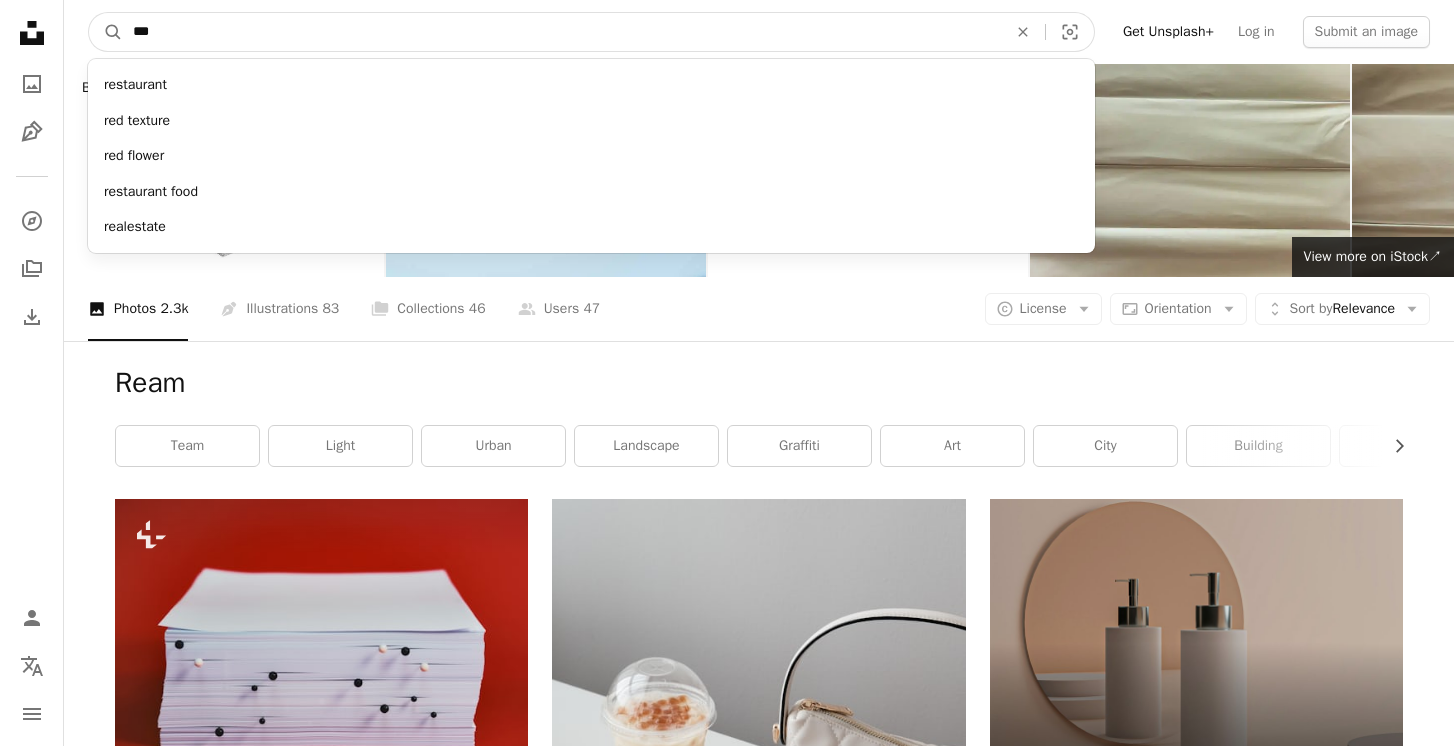 type on "****" 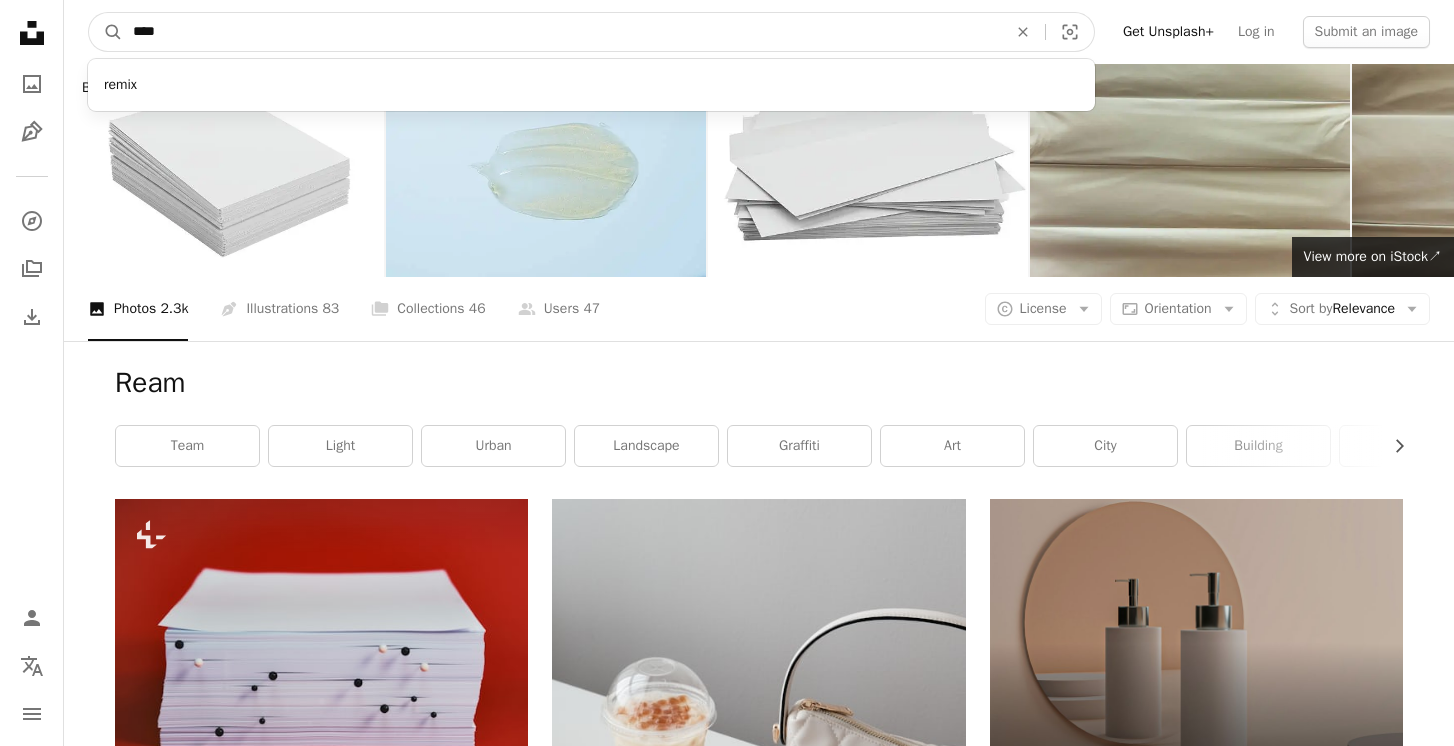 click on "A magnifying glass" at bounding box center (106, 32) 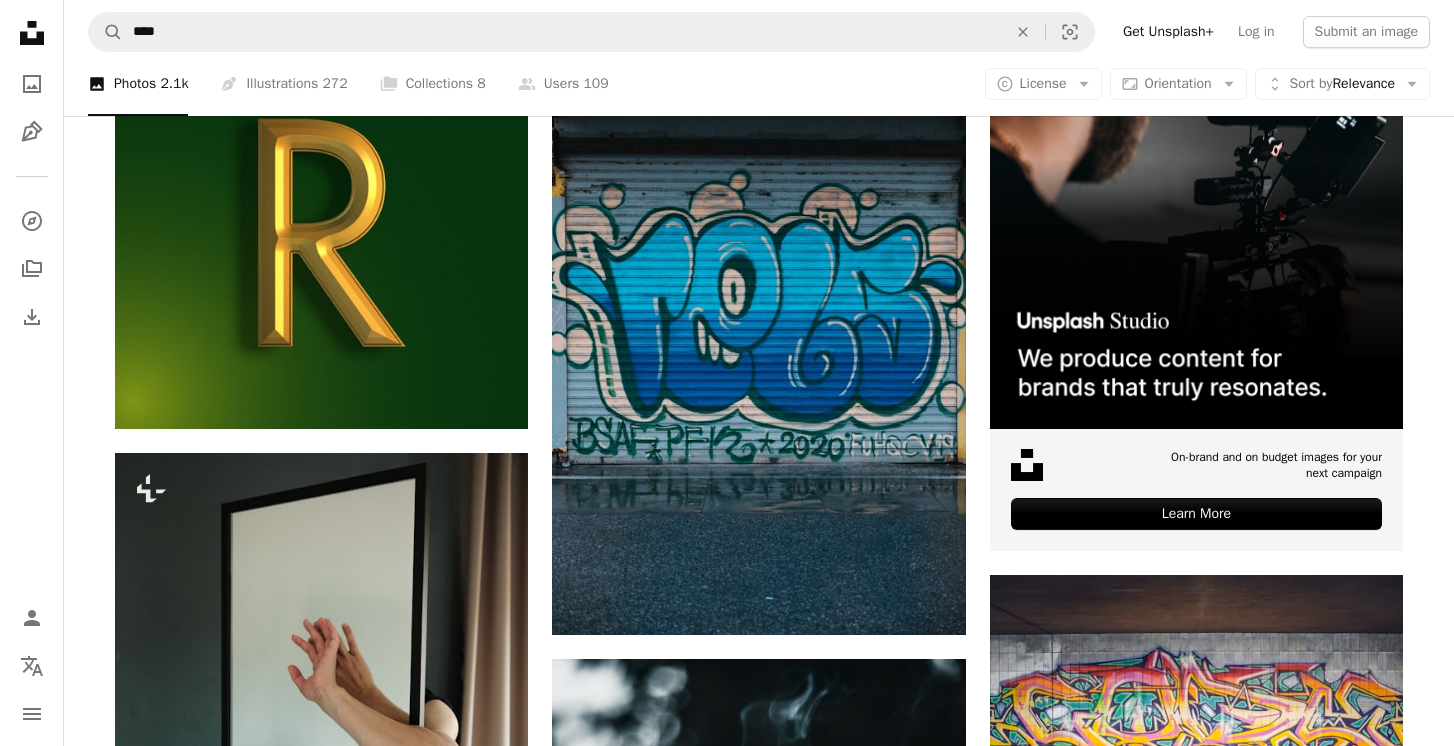 scroll, scrollTop: 63, scrollLeft: 0, axis: vertical 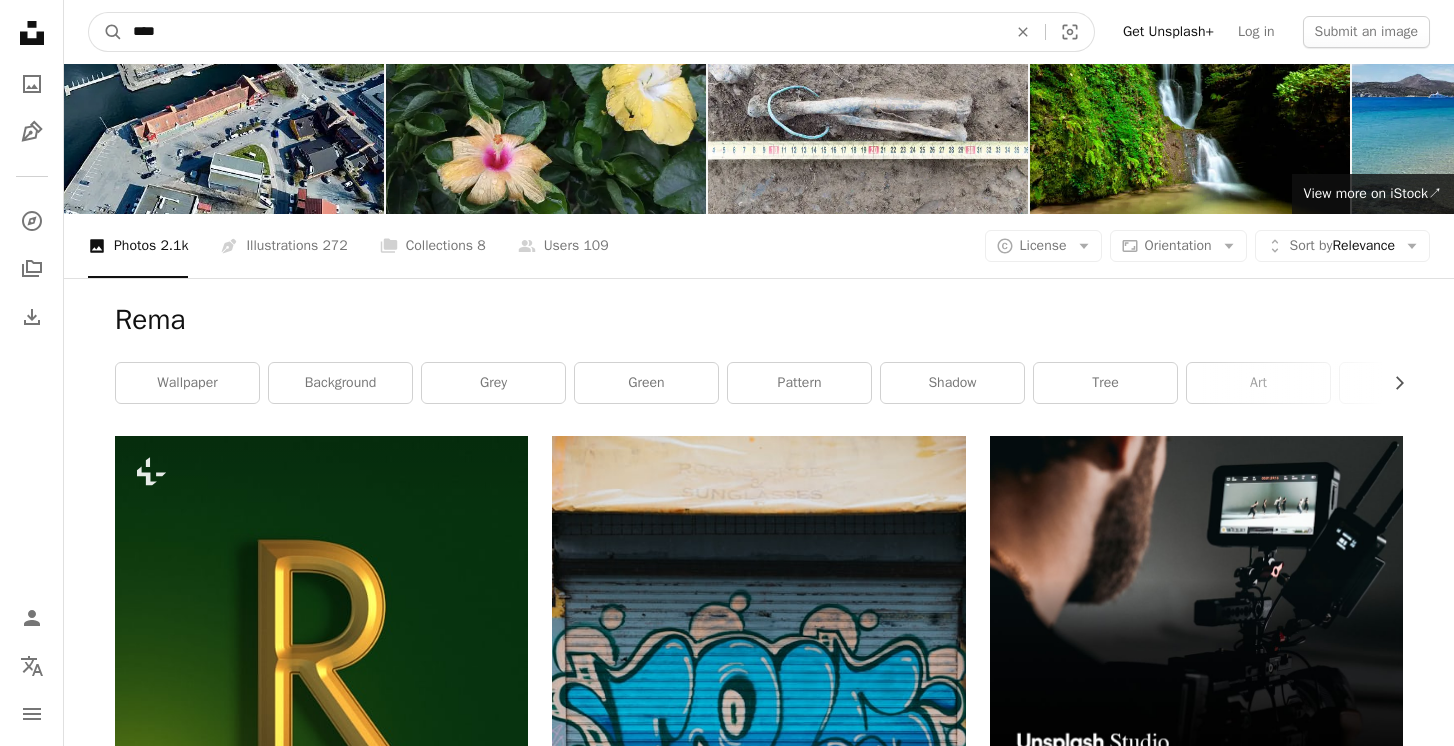 click on "****" at bounding box center [562, 32] 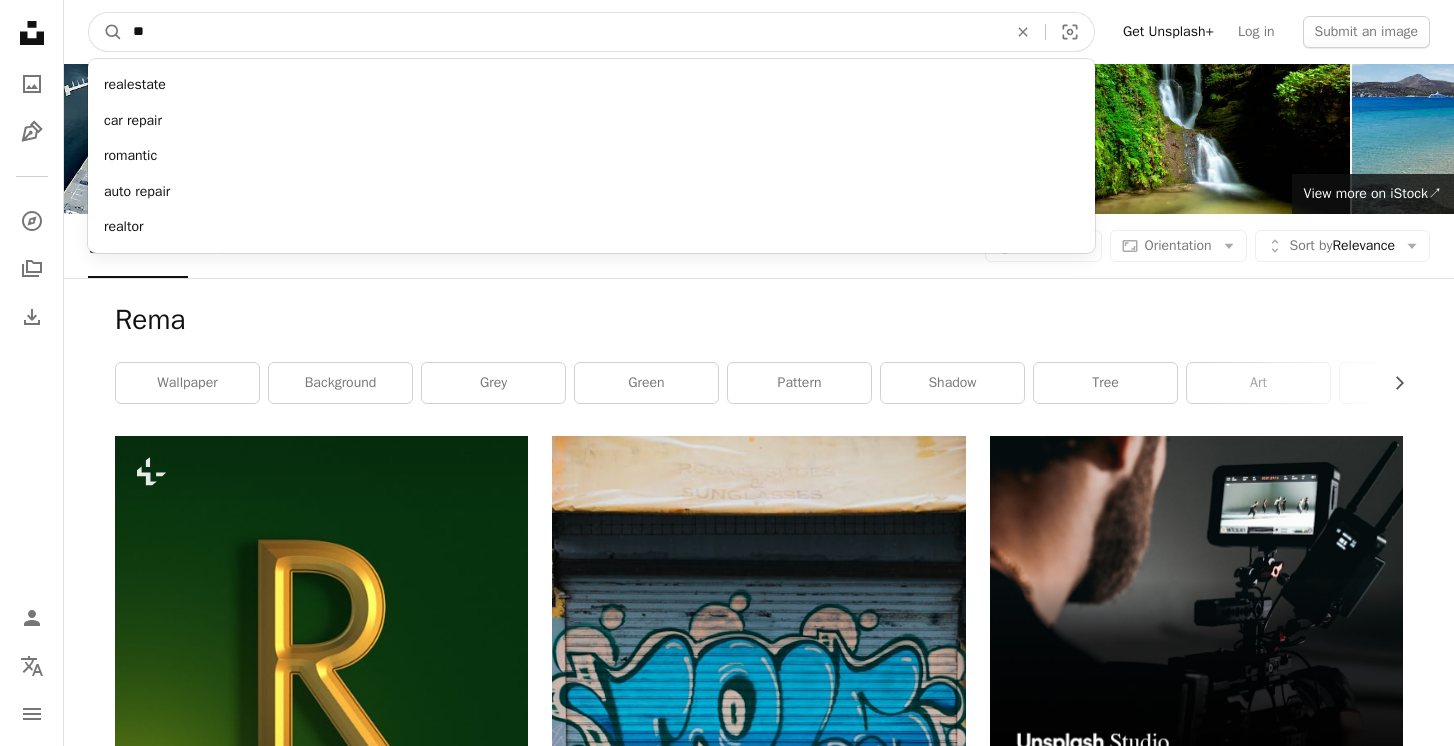 type on "*" 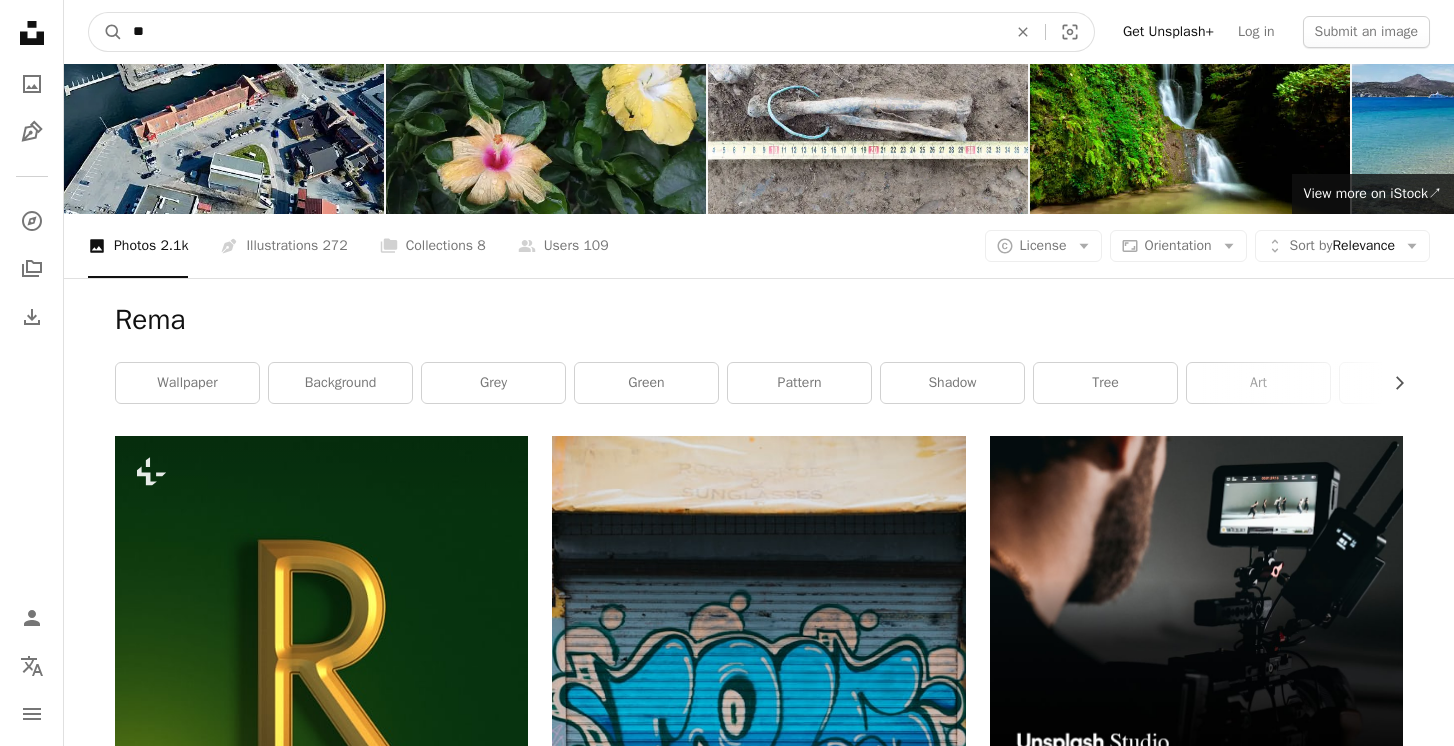 type on "*" 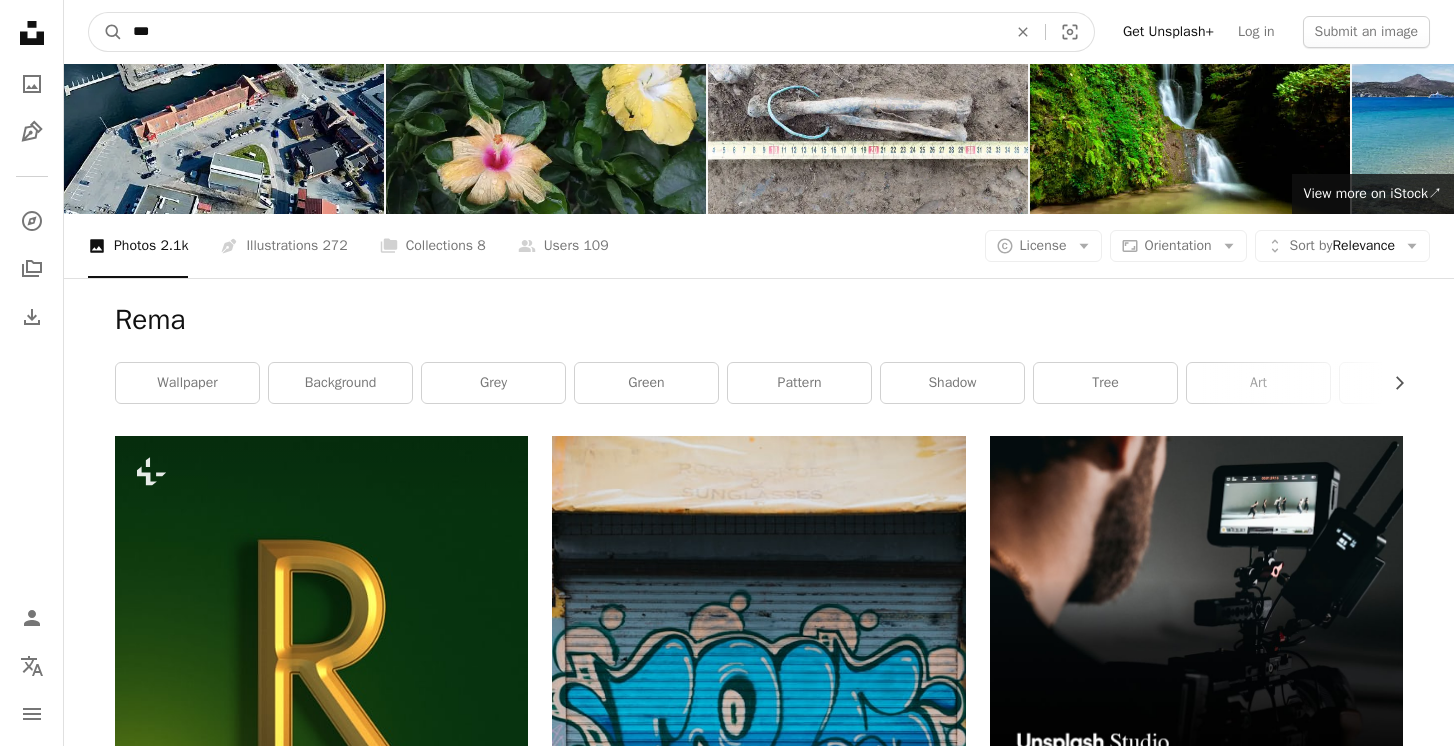 type on "****" 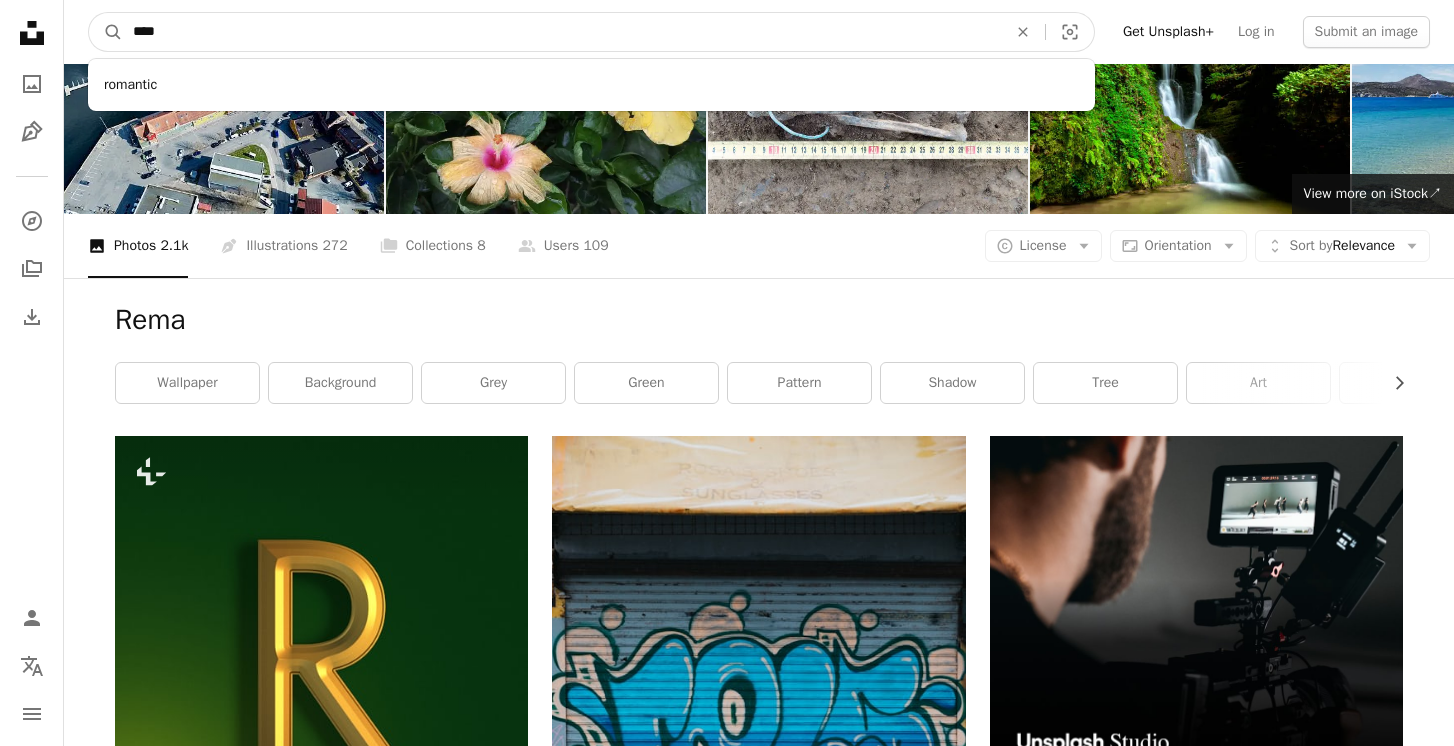 click on "A magnifying glass" at bounding box center (106, 32) 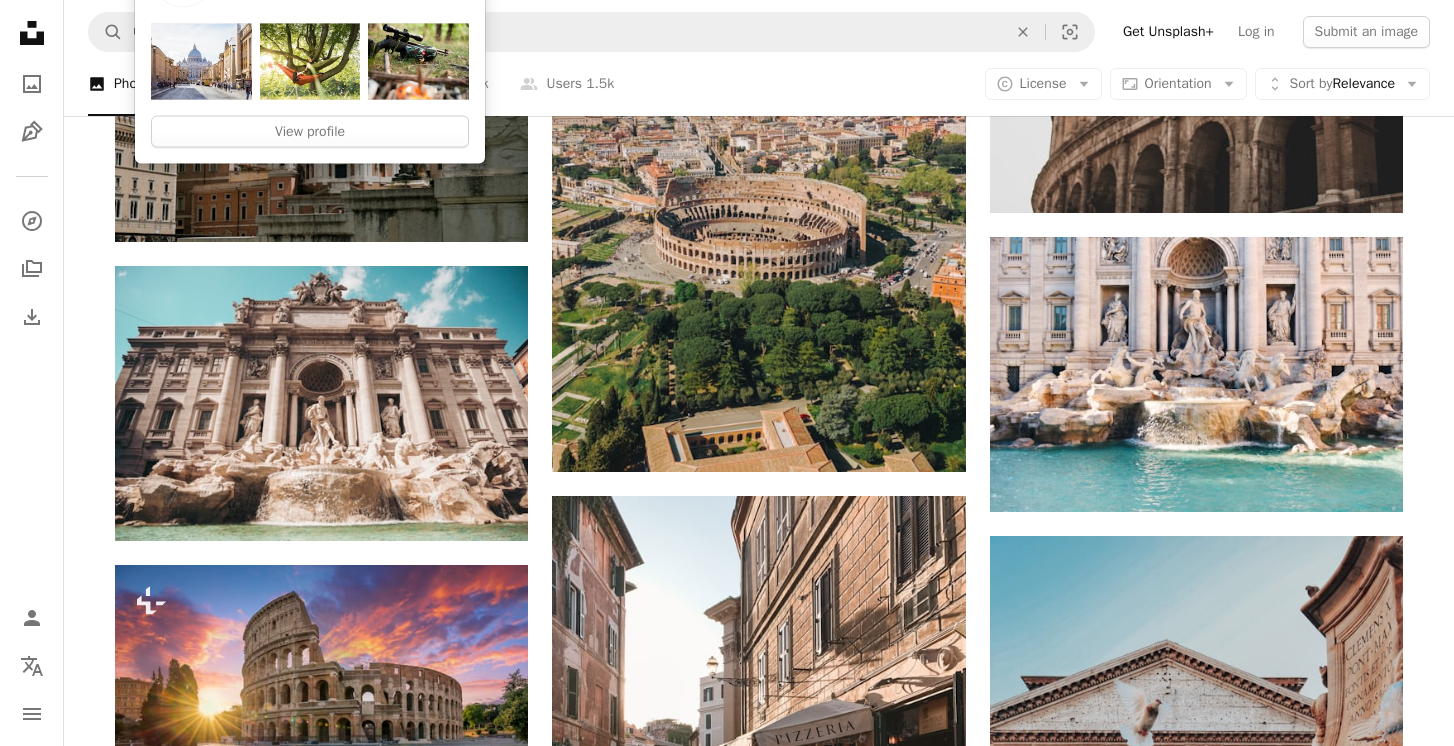 scroll, scrollTop: 1631, scrollLeft: 0, axis: vertical 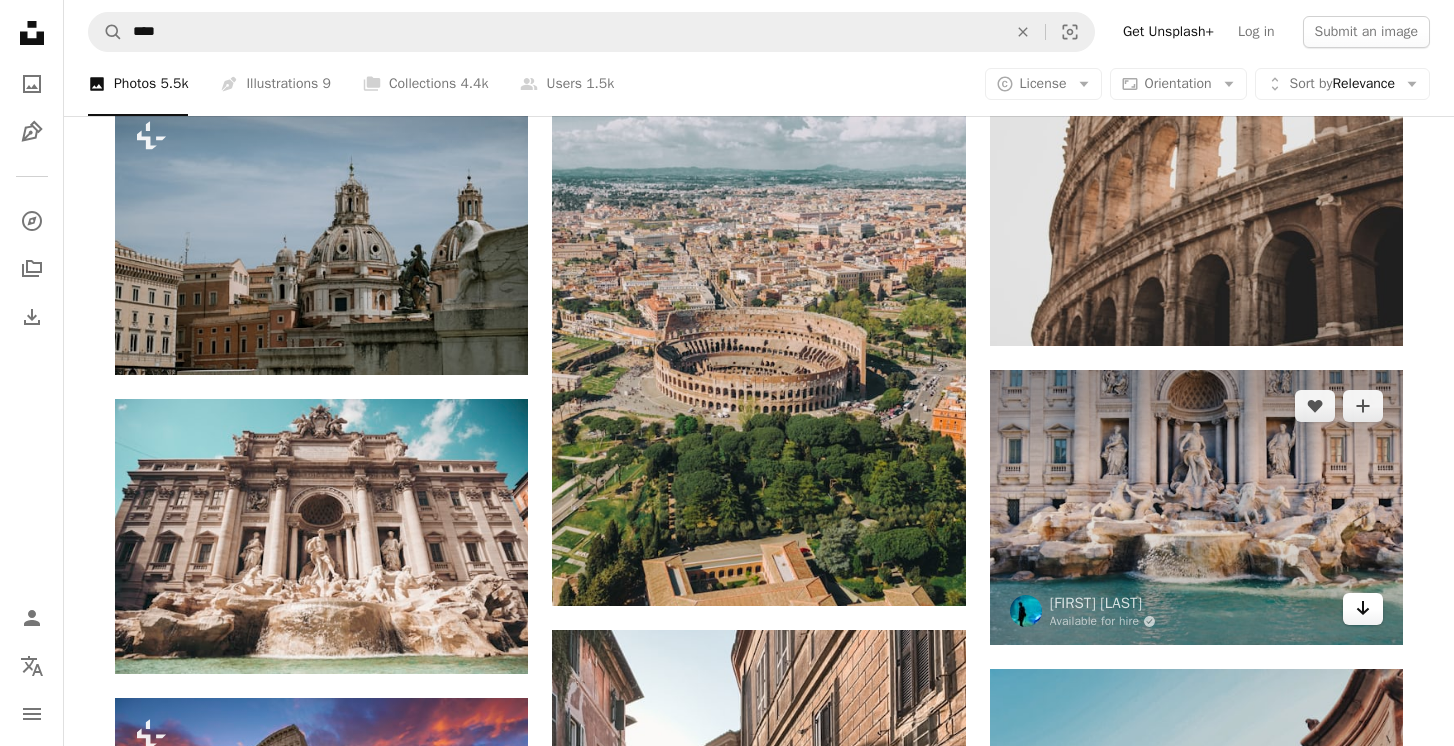 click on "Arrow pointing down" at bounding box center (1363, 609) 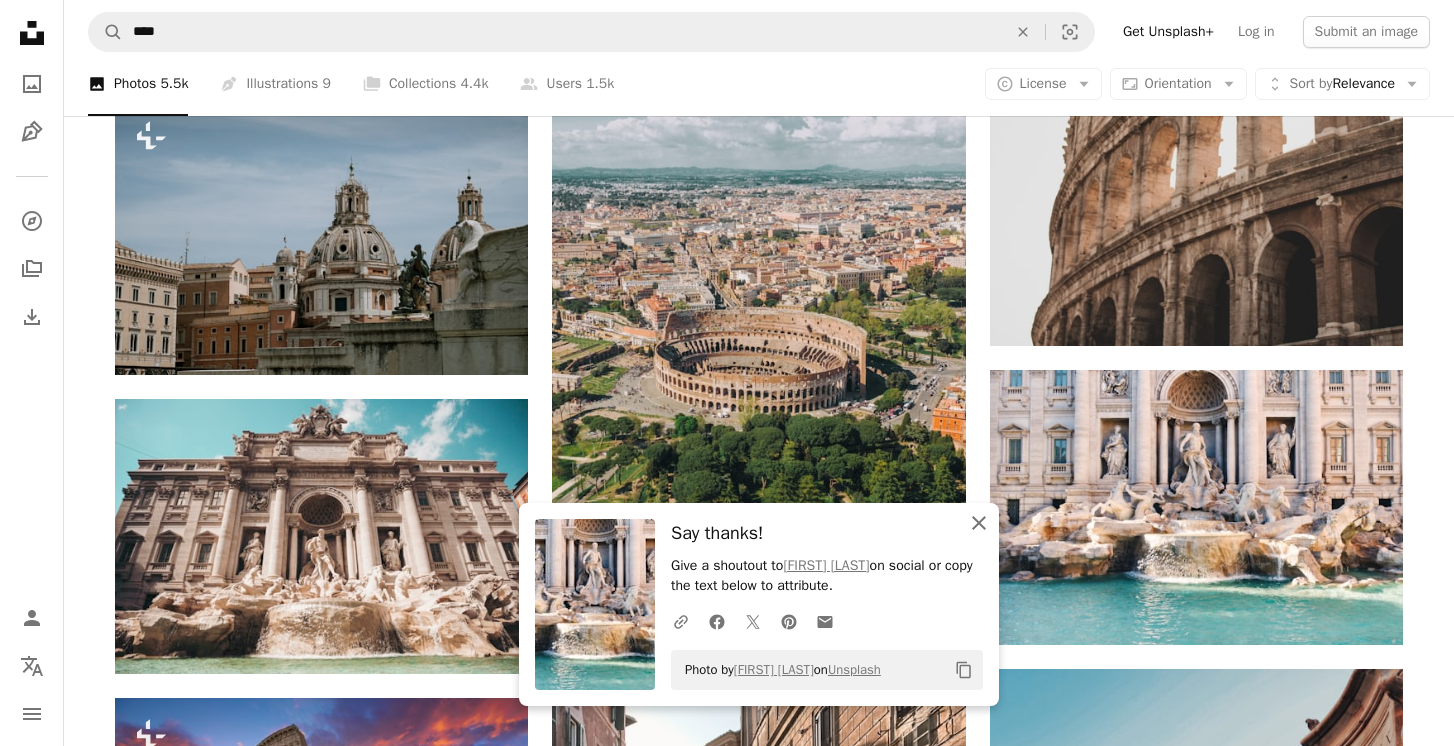 click on "An X shape" 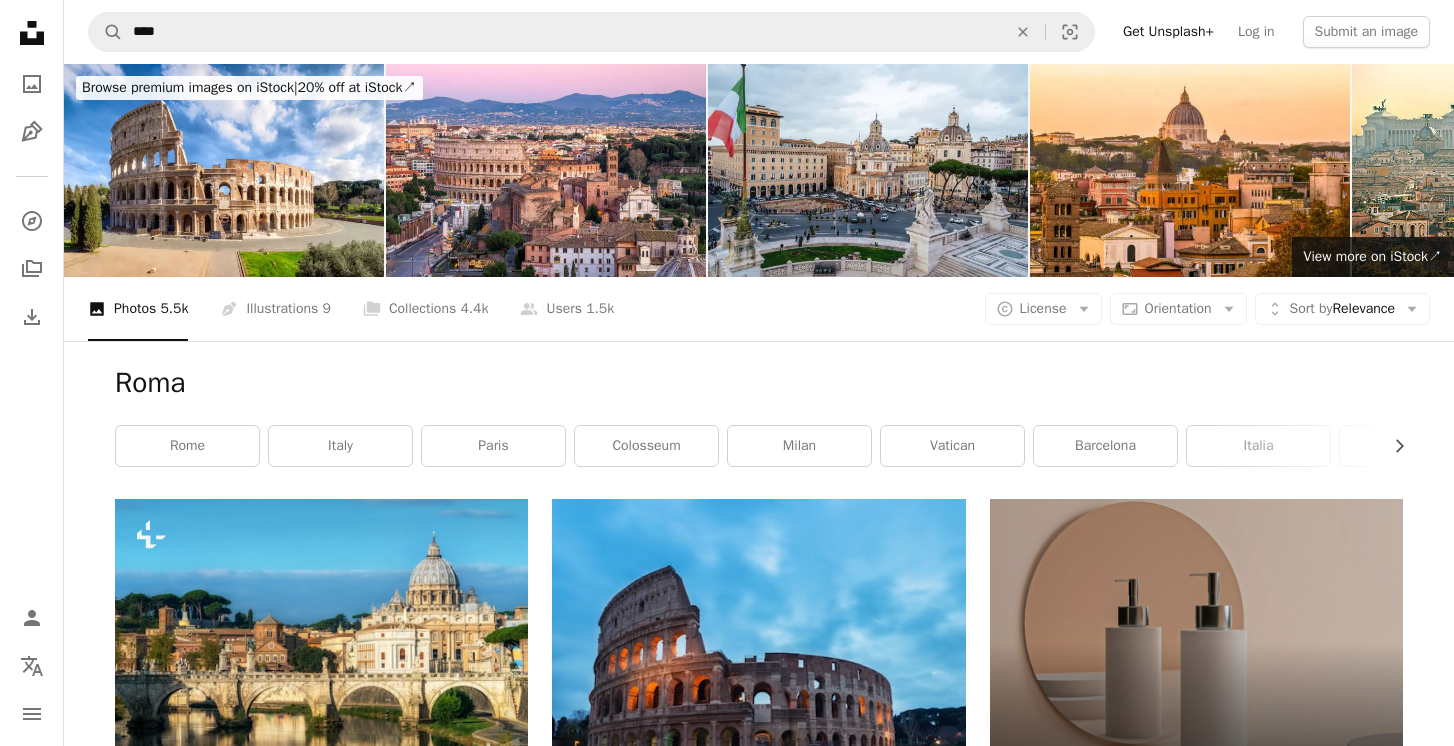 scroll, scrollTop: 9, scrollLeft: 0, axis: vertical 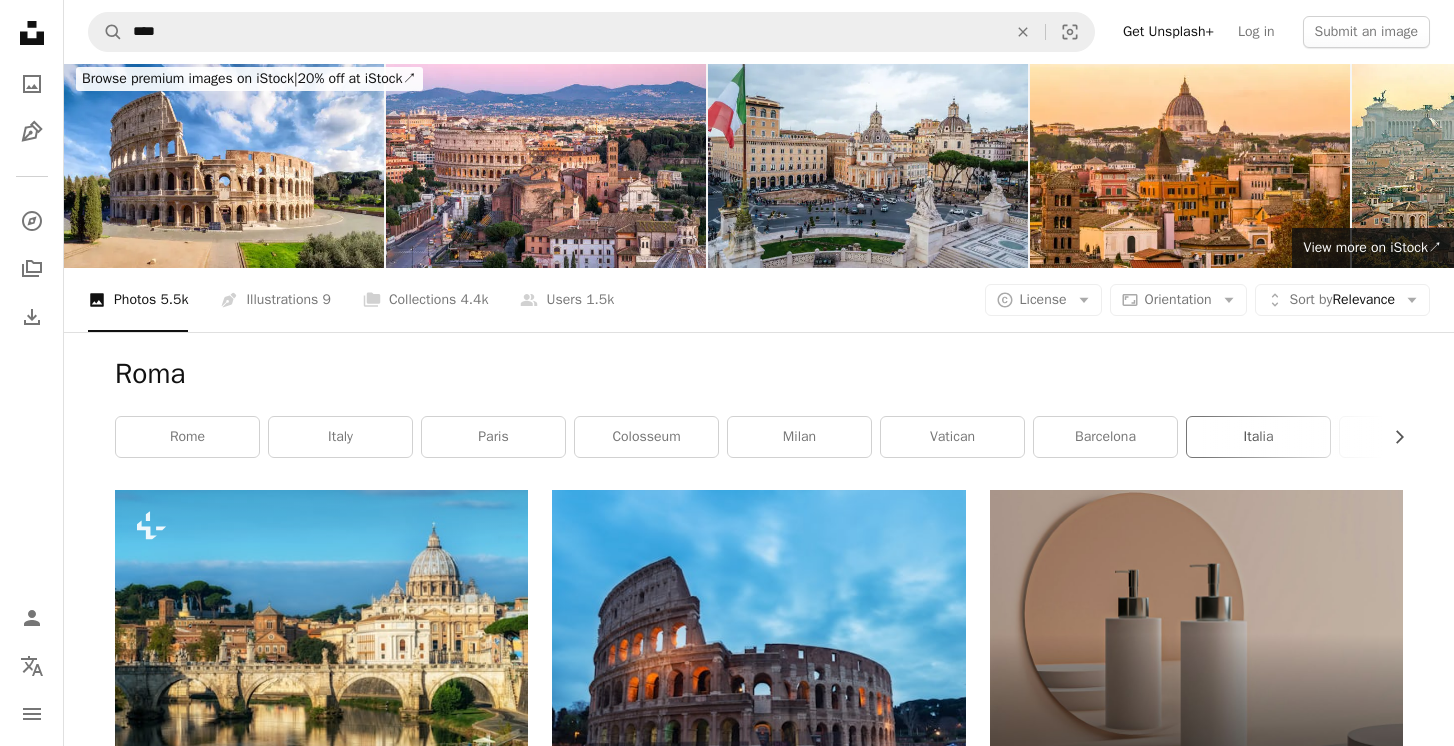 click on "italia" at bounding box center (1258, 437) 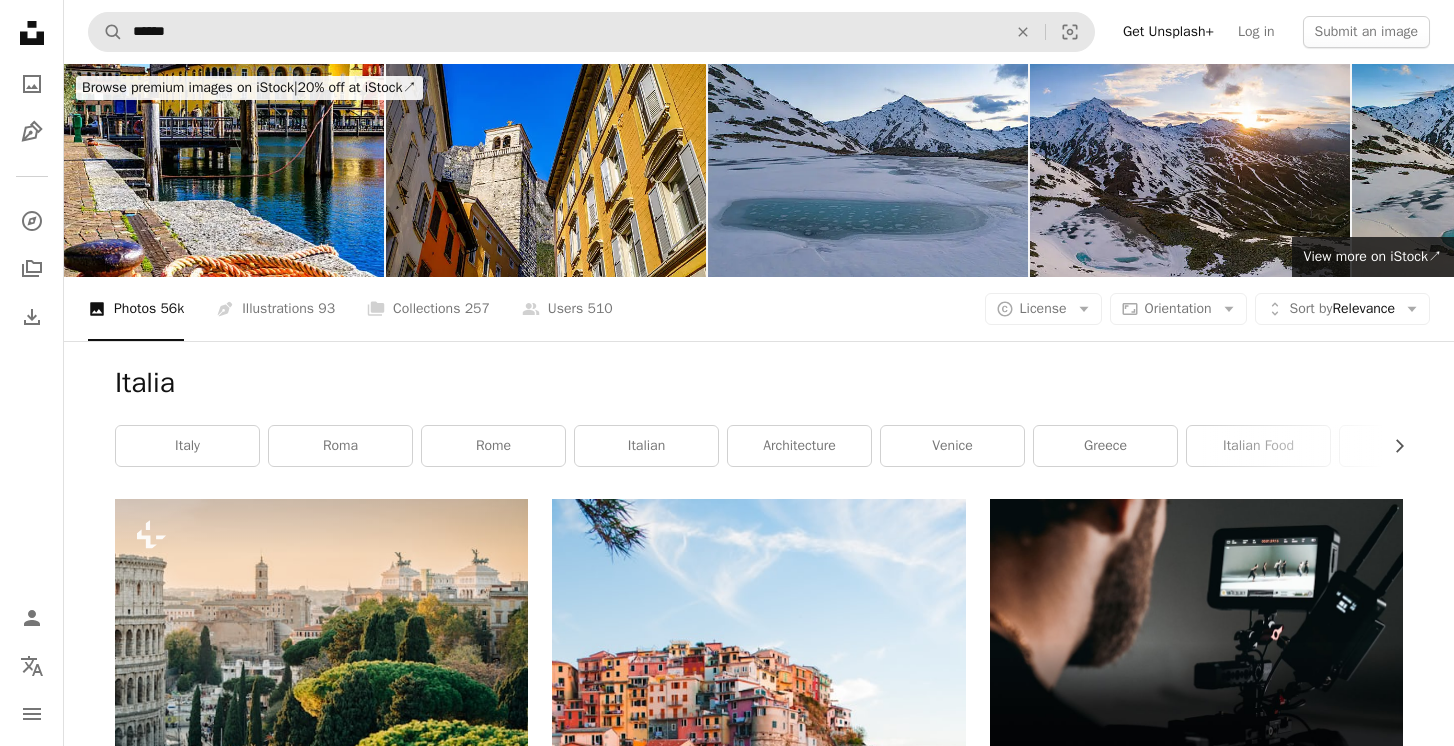 scroll, scrollTop: 0, scrollLeft: 0, axis: both 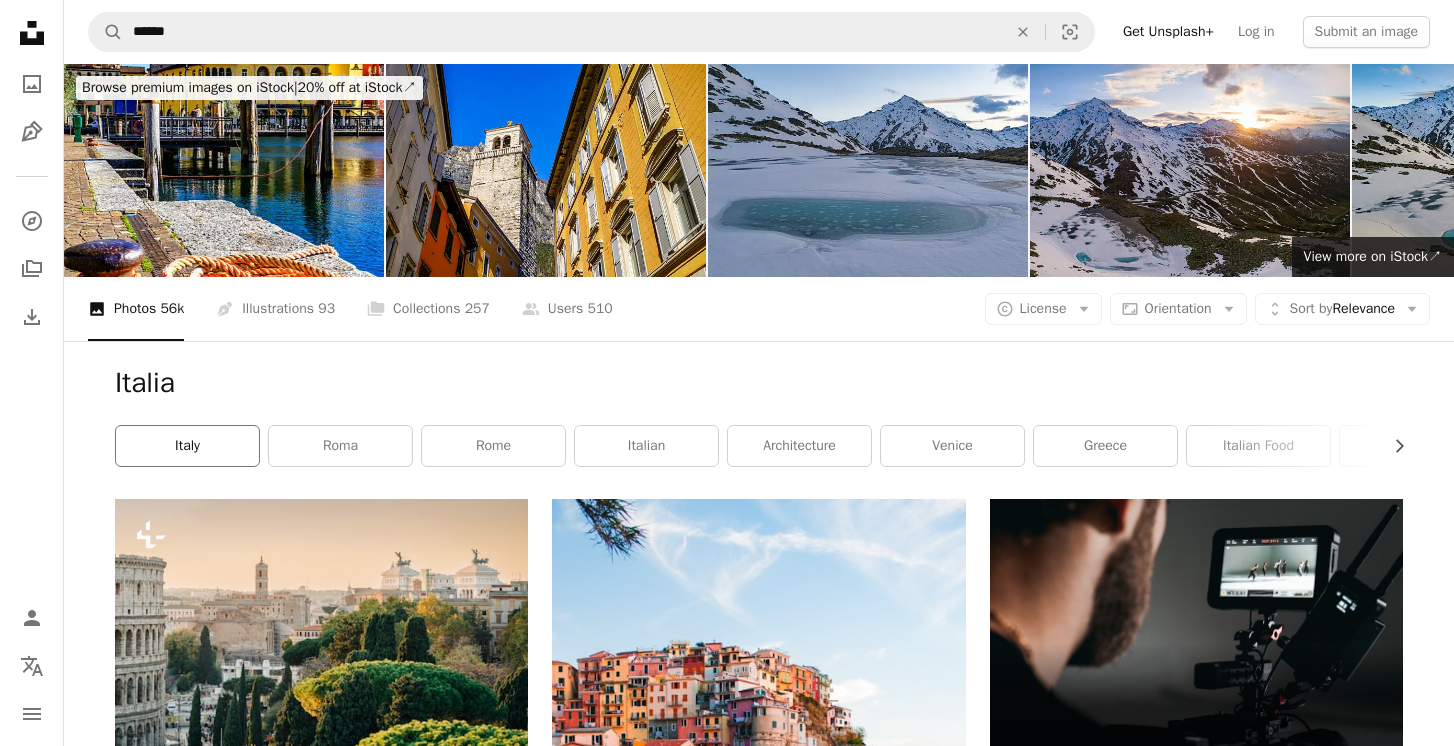 click on "italy" at bounding box center (187, 446) 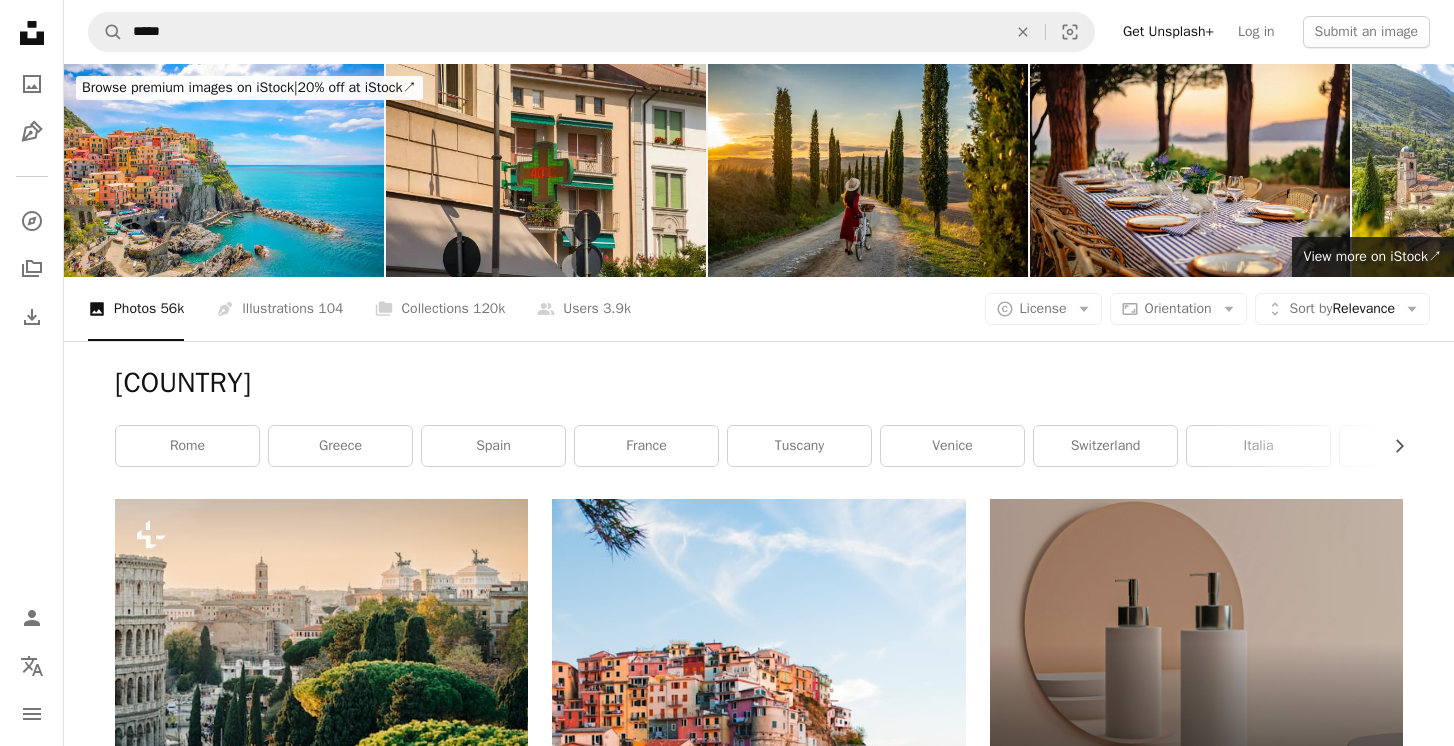 drag, startPoint x: 206, startPoint y: 392, endPoint x: 90, endPoint y: 396, distance: 116.06895 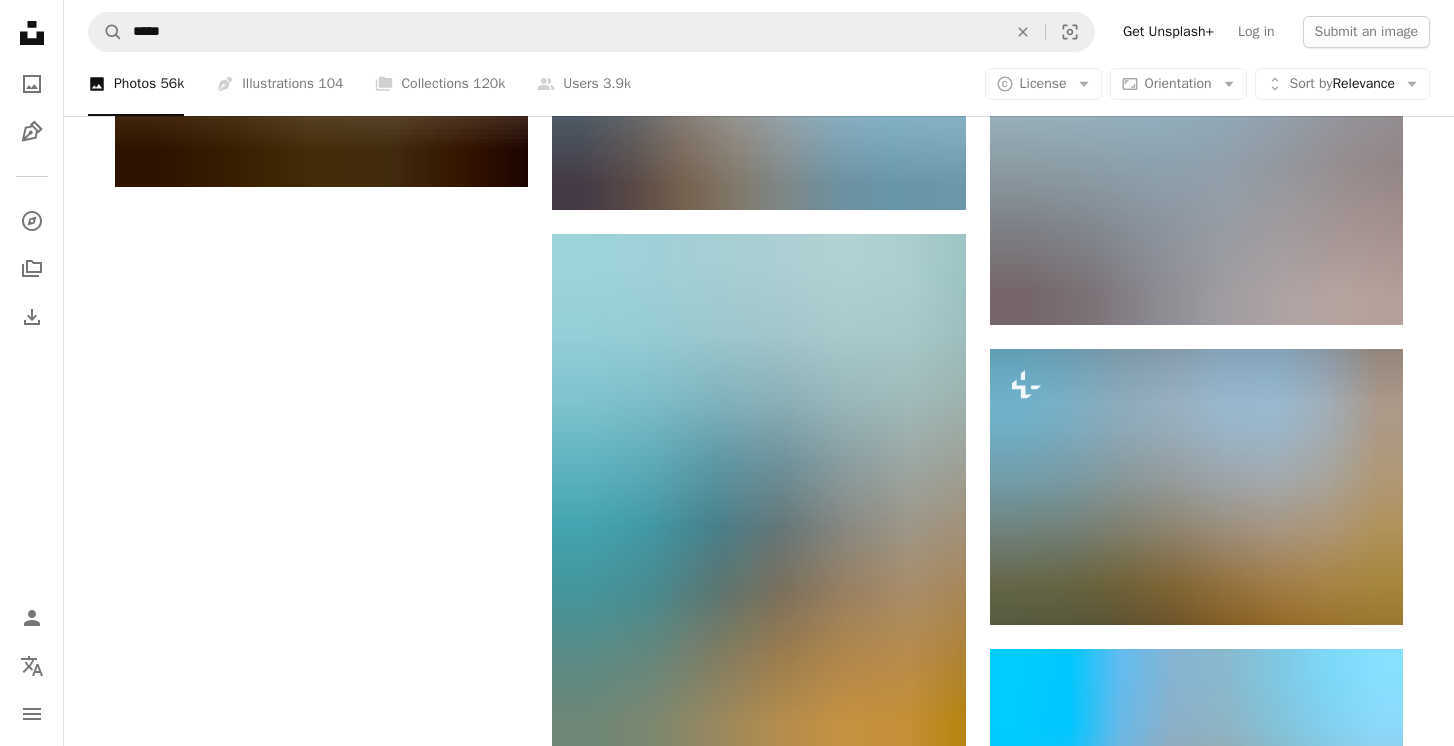scroll, scrollTop: 2787, scrollLeft: 0, axis: vertical 